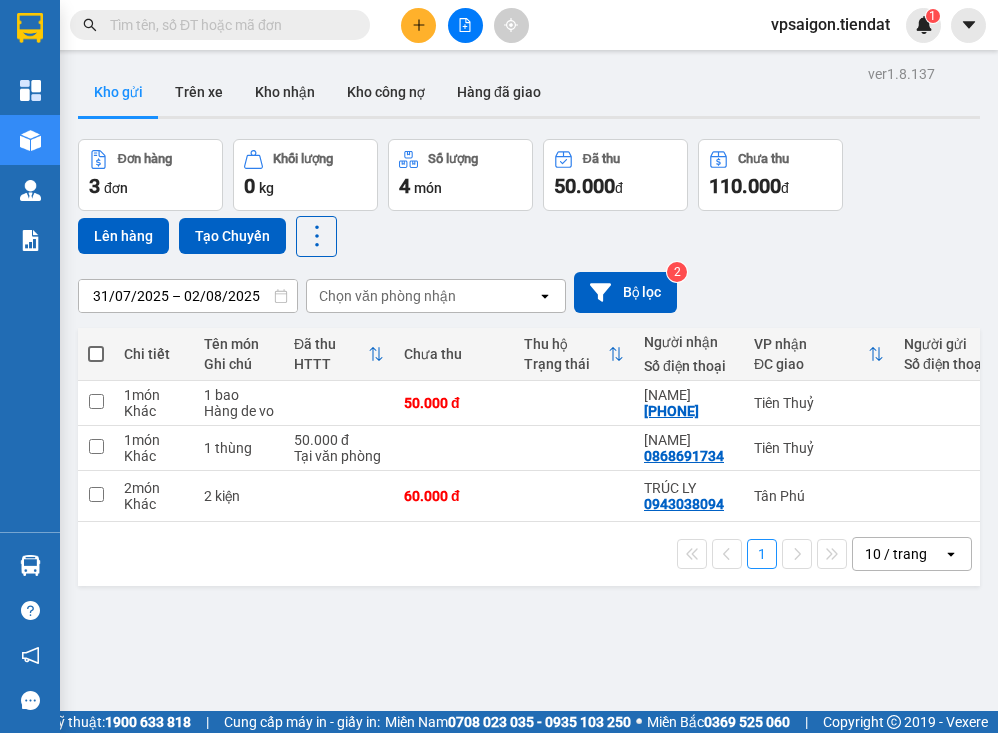 scroll, scrollTop: 0, scrollLeft: 0, axis: both 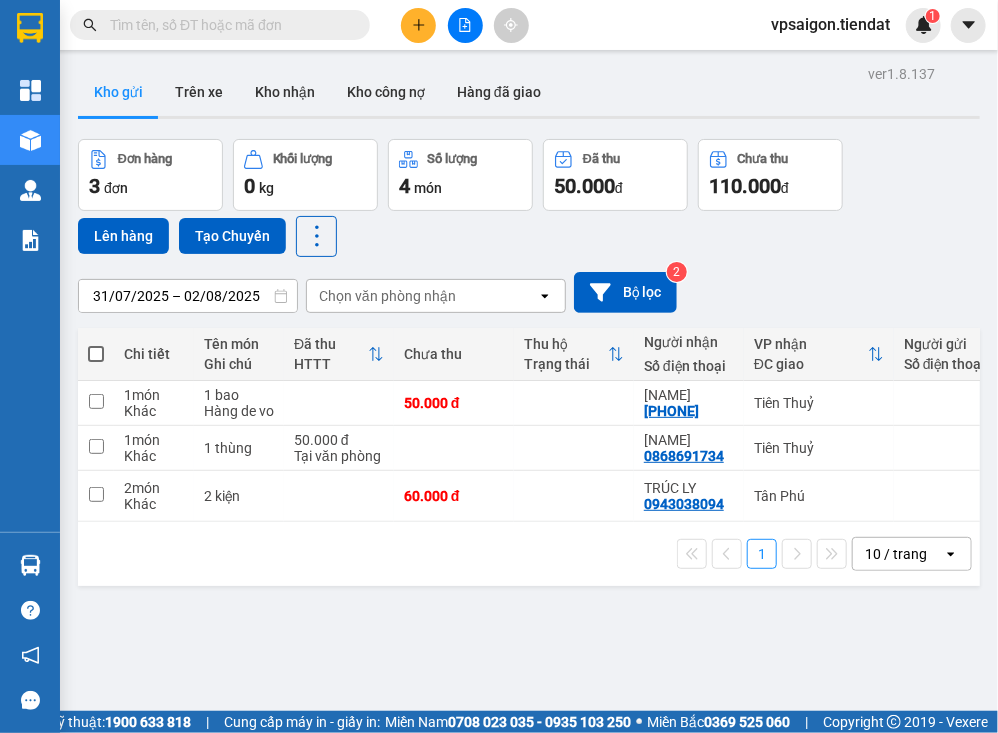 click at bounding box center (96, 354) 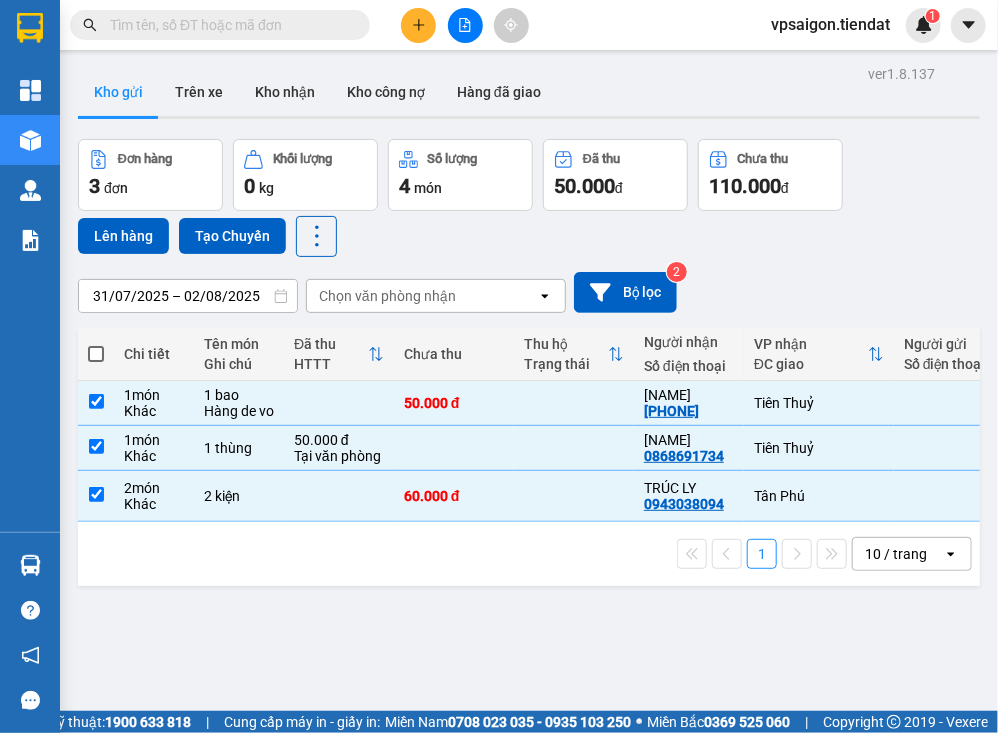 checkbox on "true" 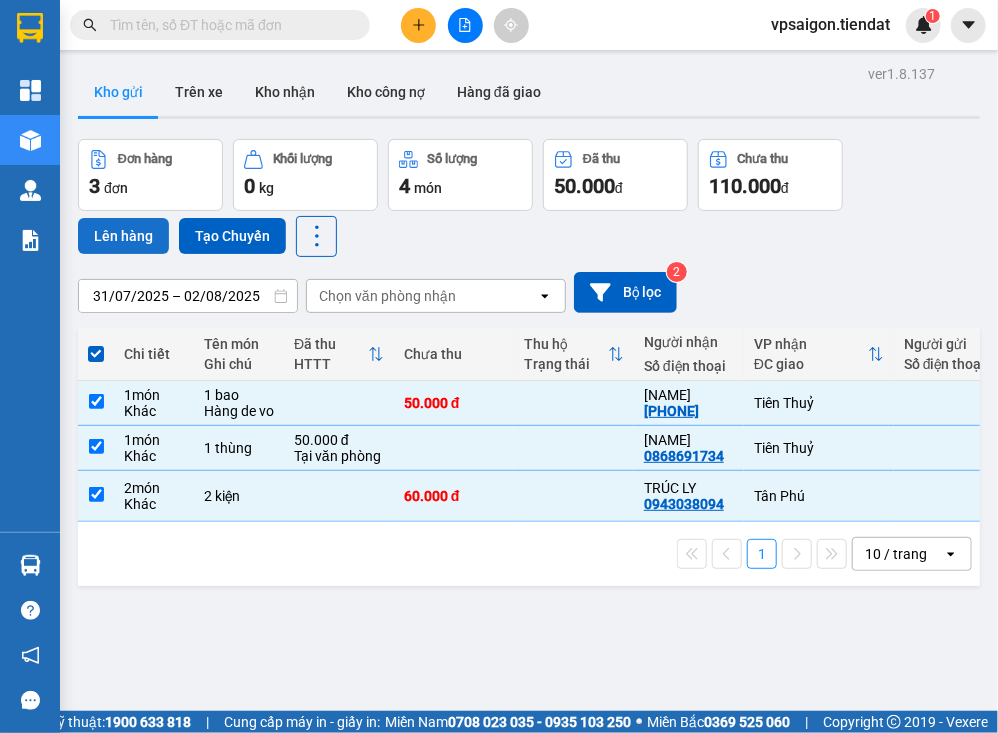 click on "Lên hàng" at bounding box center (123, 236) 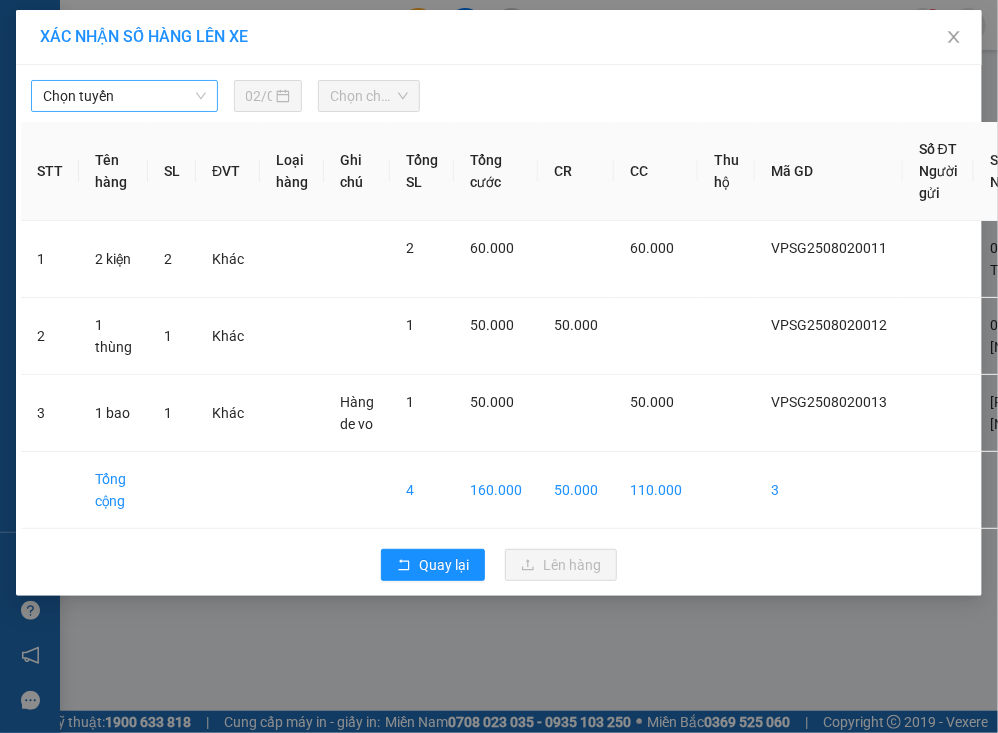 click on "Chọn tuyến" at bounding box center (124, 96) 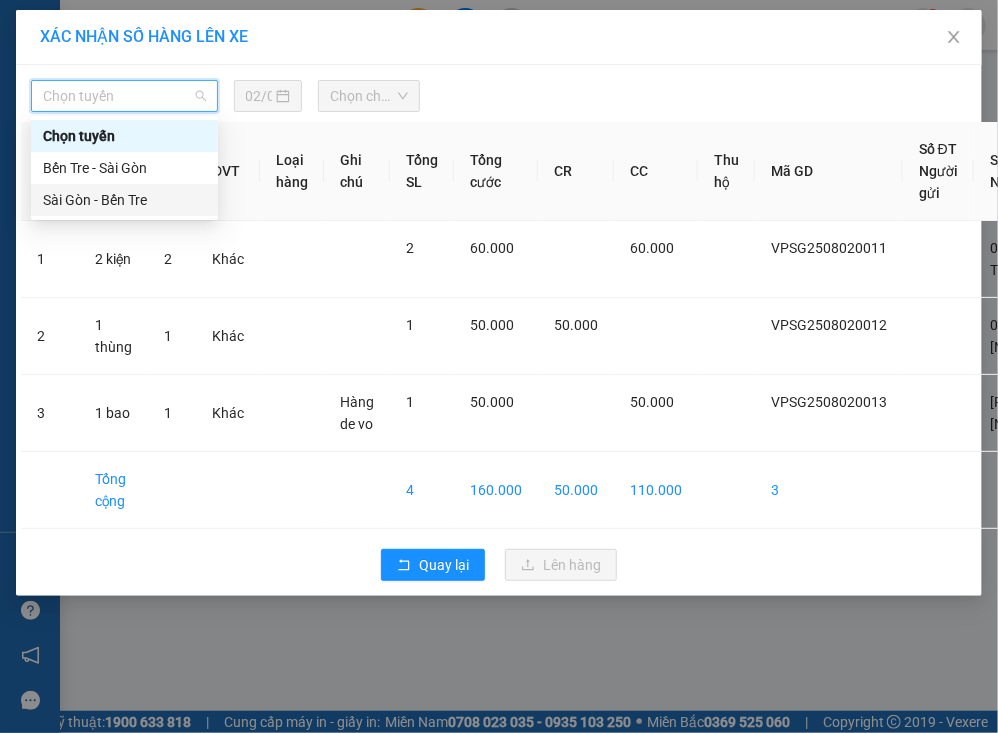 drag, startPoint x: 144, startPoint y: 204, endPoint x: 280, endPoint y: 148, distance: 147.07822 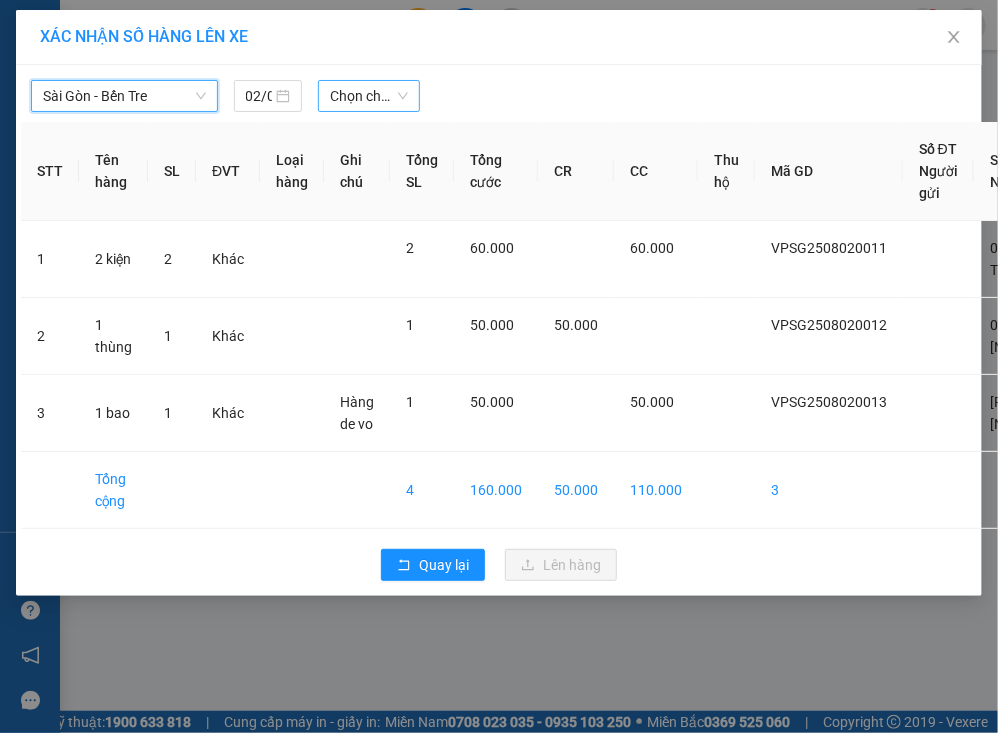 click on "Chọn chuyến" at bounding box center (369, 96) 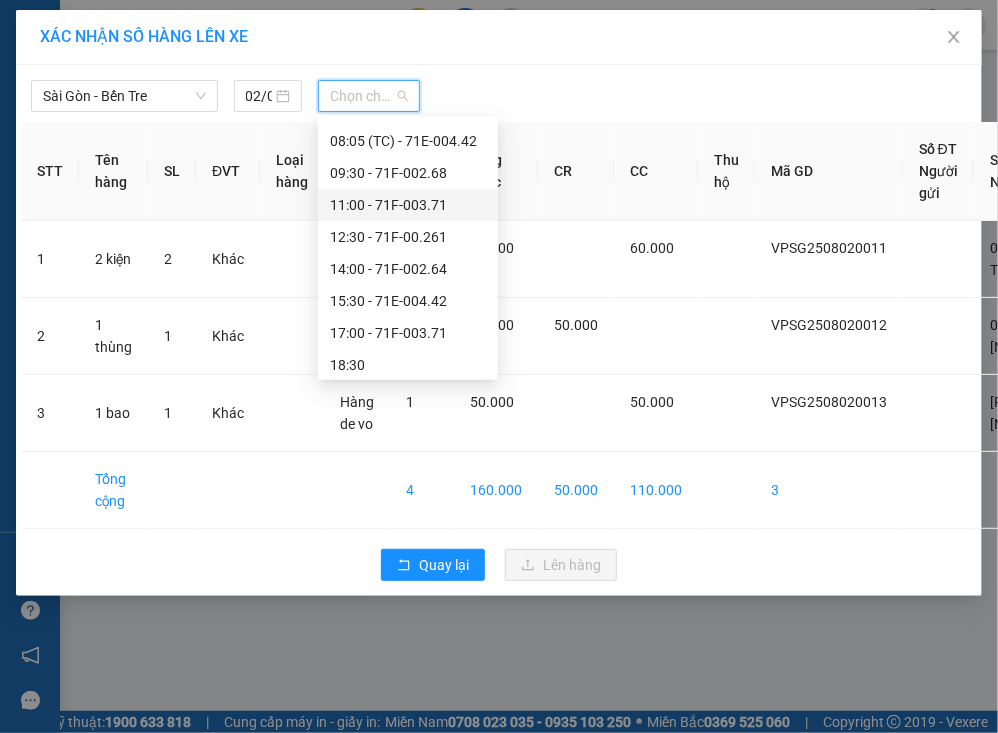 scroll, scrollTop: 128, scrollLeft: 0, axis: vertical 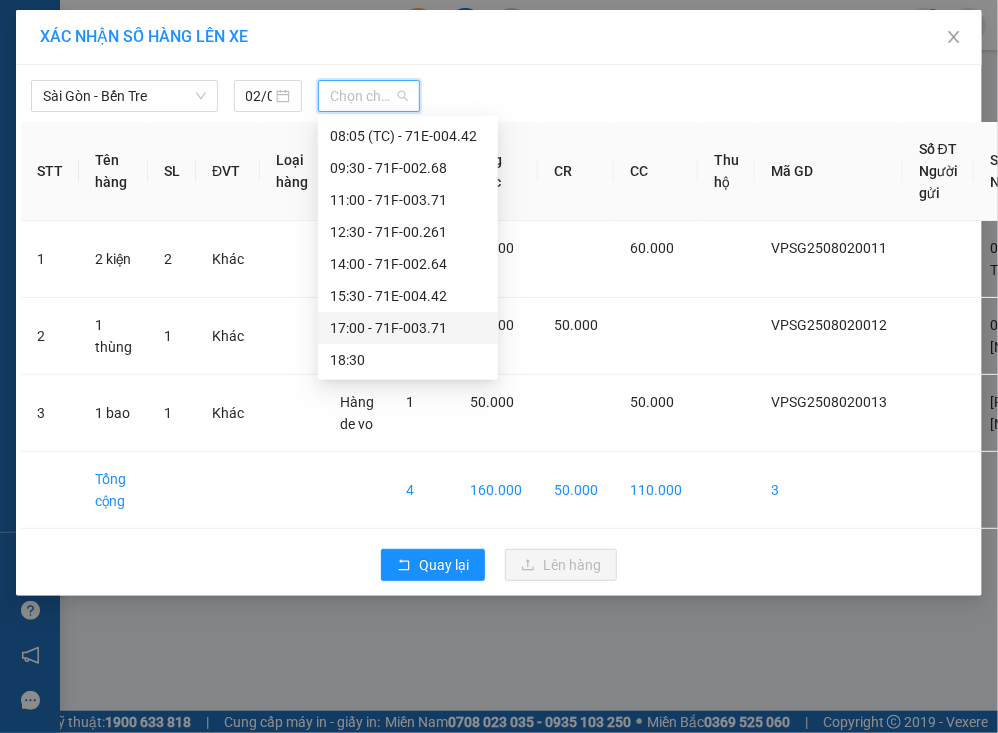 click on "[TIME] - [CODE]" at bounding box center (408, 328) 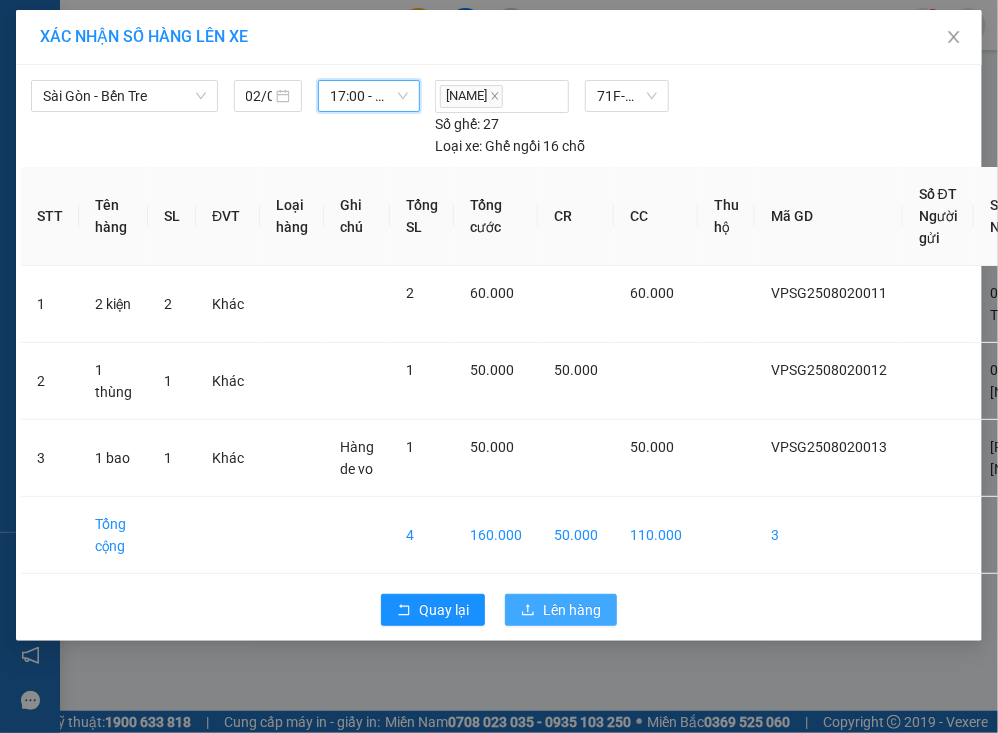 click on "Lên hàng" at bounding box center [572, 610] 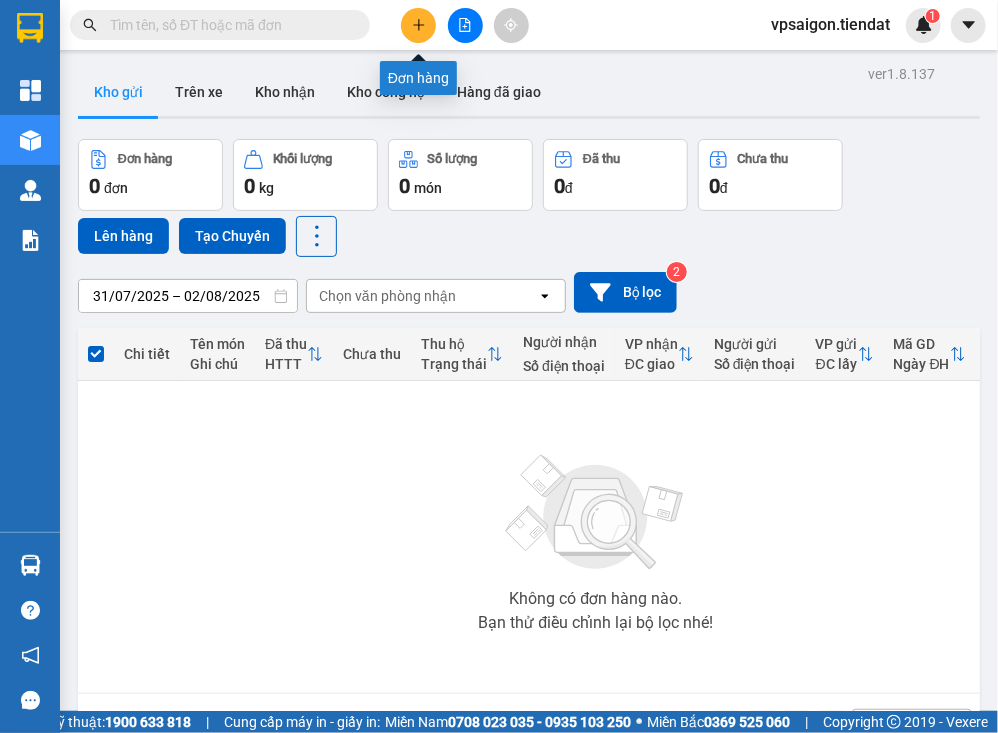 click 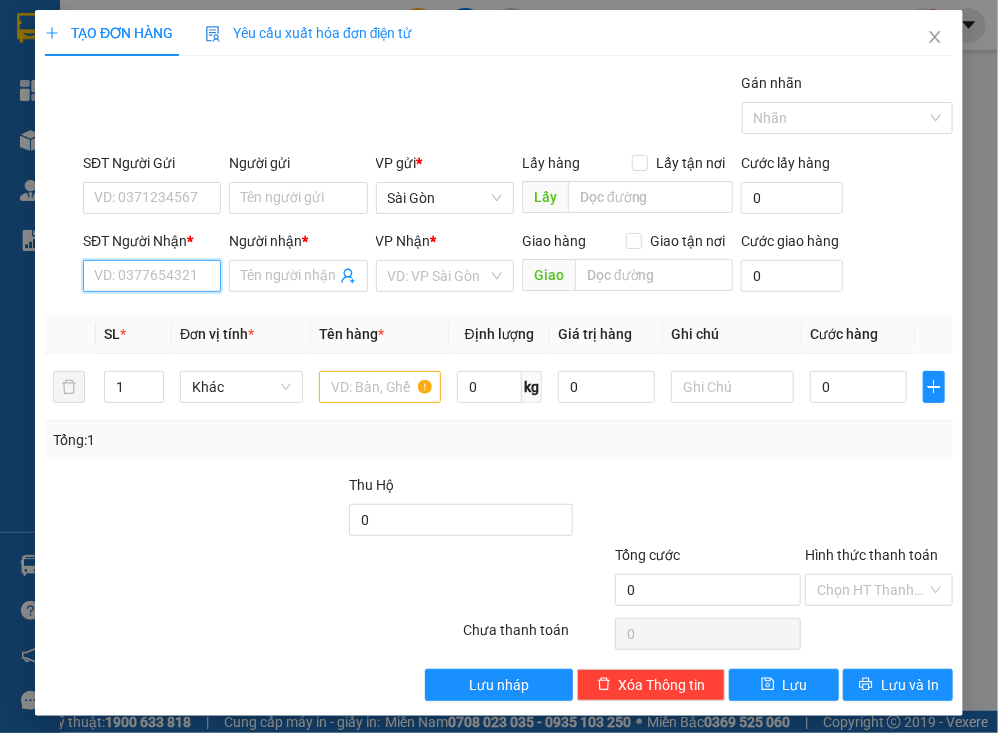 paste on "[PHONE]" 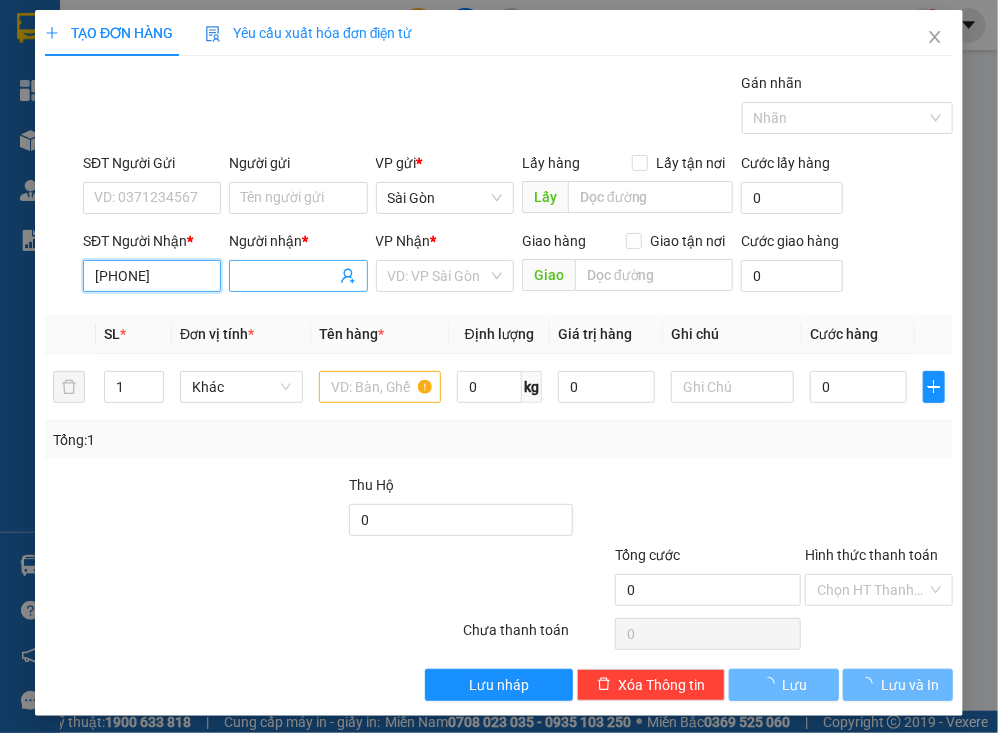 type on "[PHONE]" 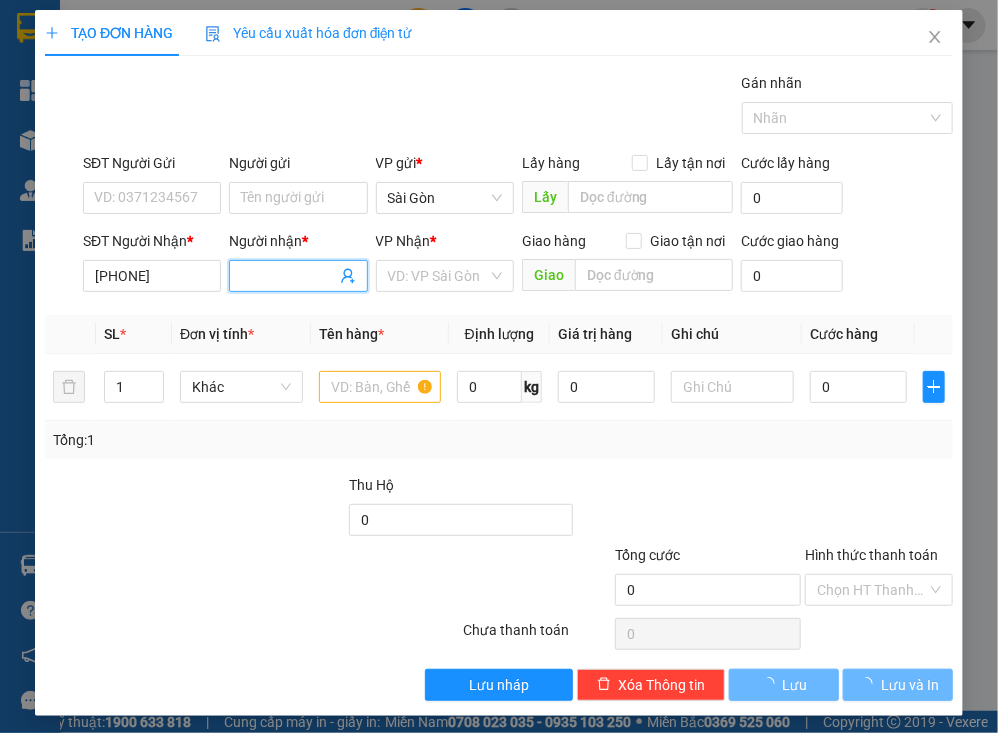click on "Người nhận  *" at bounding box center (288, 276) 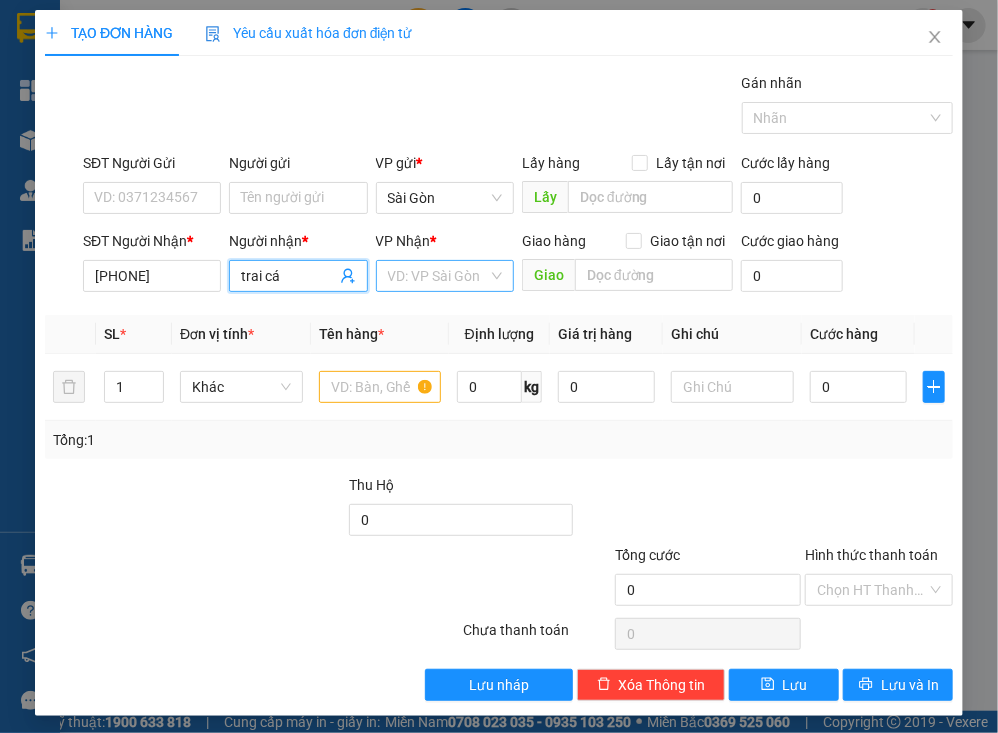 type on "trai cá" 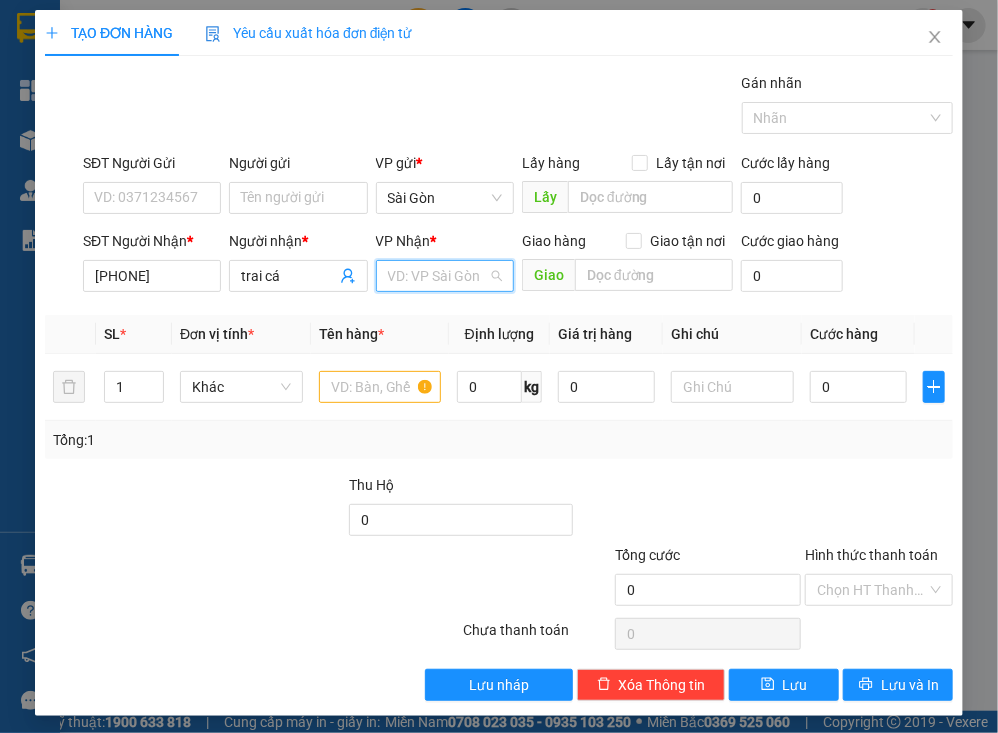 click at bounding box center (438, 276) 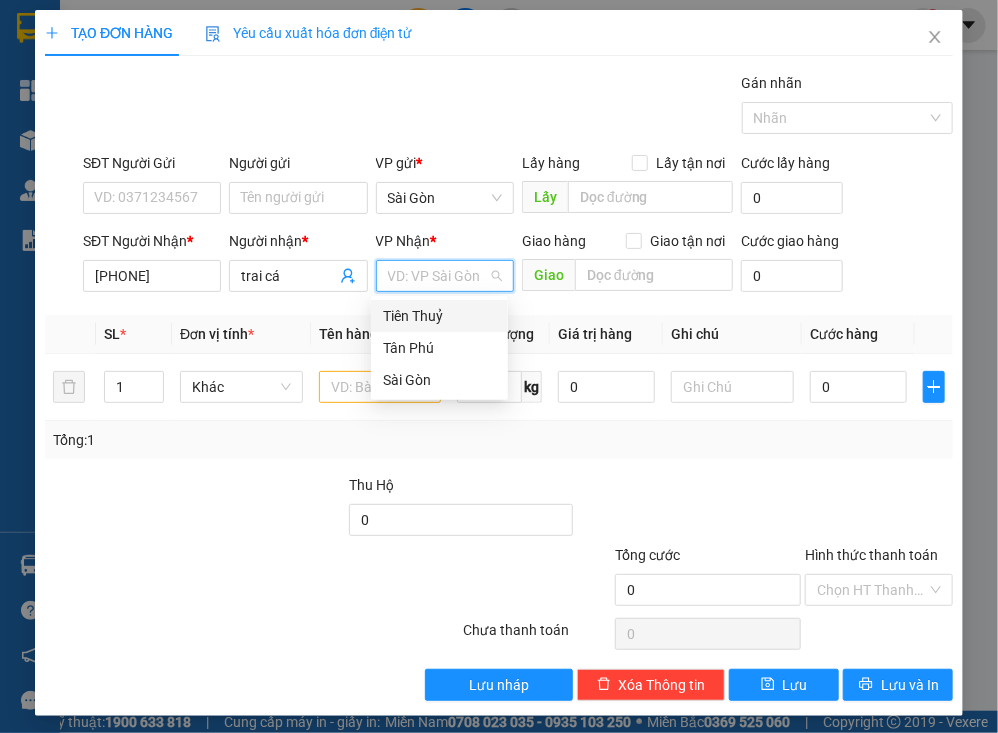 click on "Tiên Thuỷ" at bounding box center (439, 316) 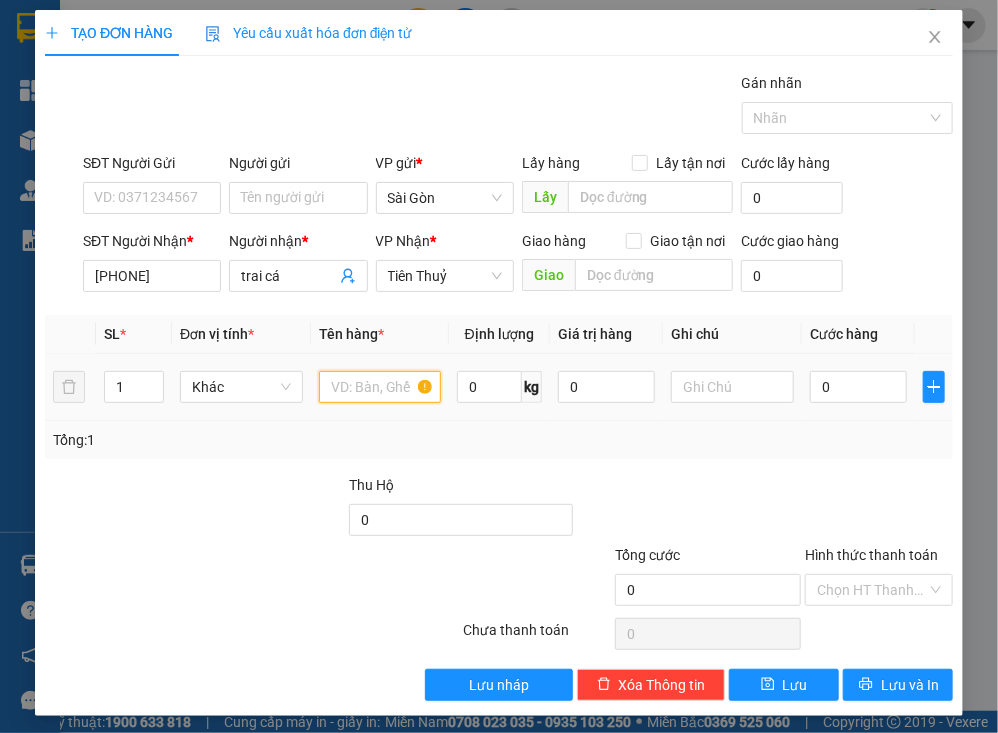 click at bounding box center [380, 387] 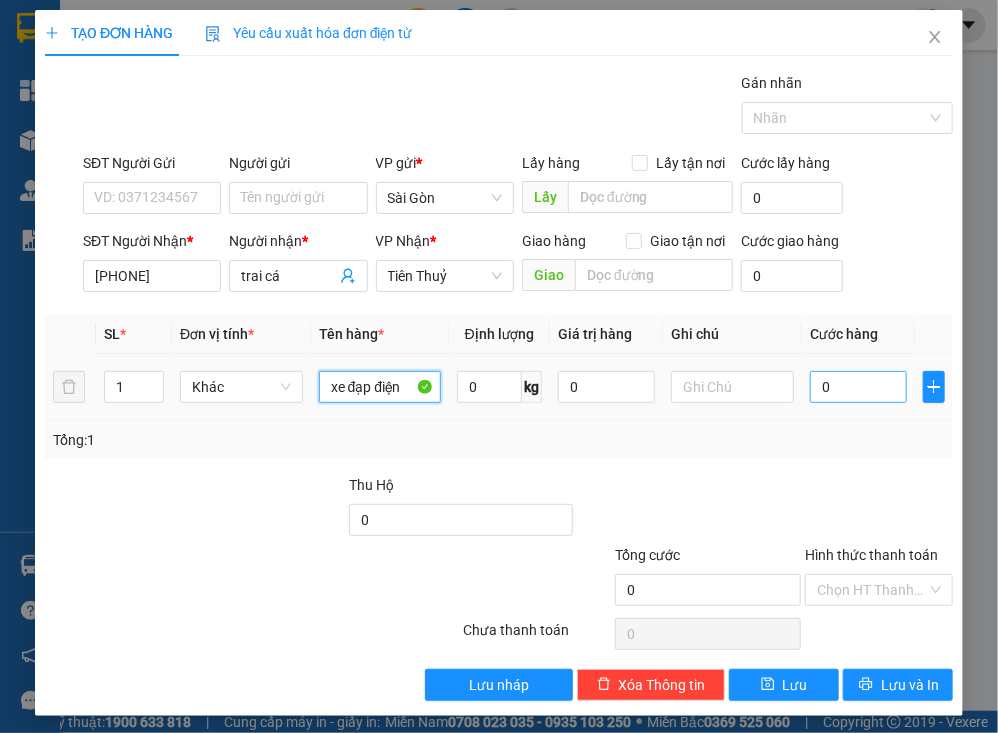 type on "xe đạp điện" 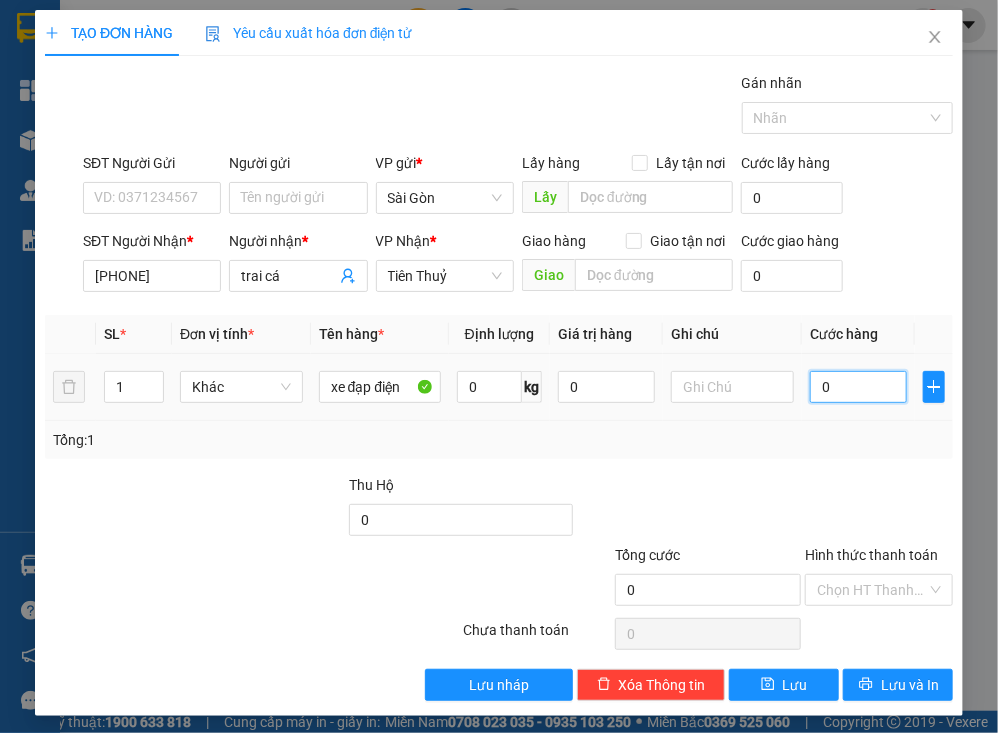 click on "0" at bounding box center (858, 387) 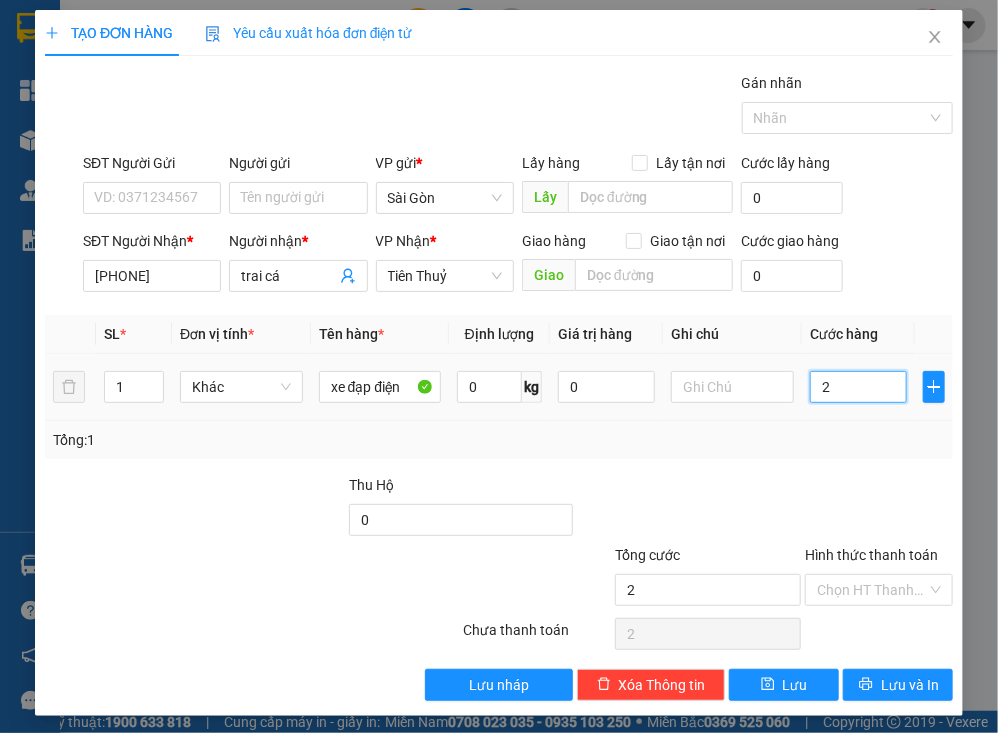 type on "20" 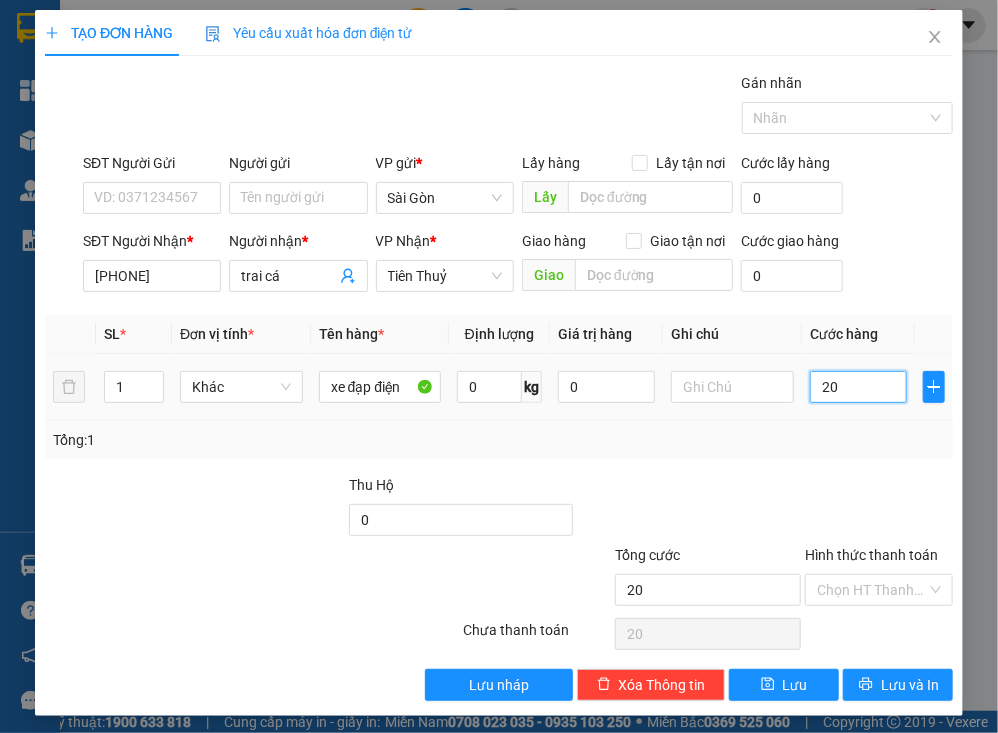 type on "200" 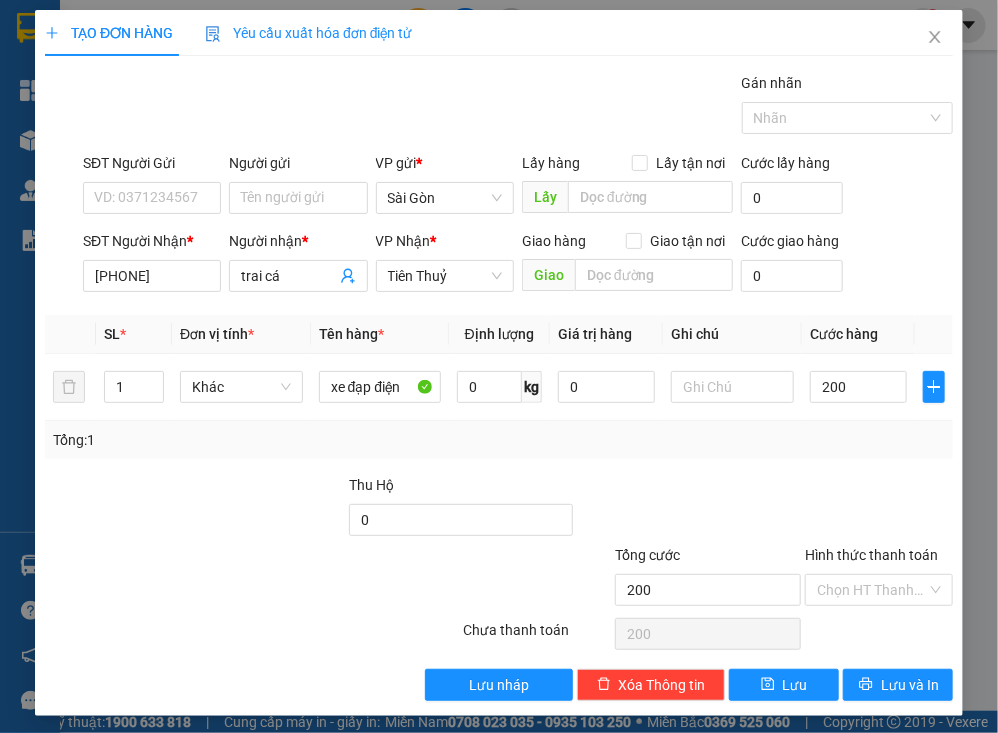 type on "200.000" 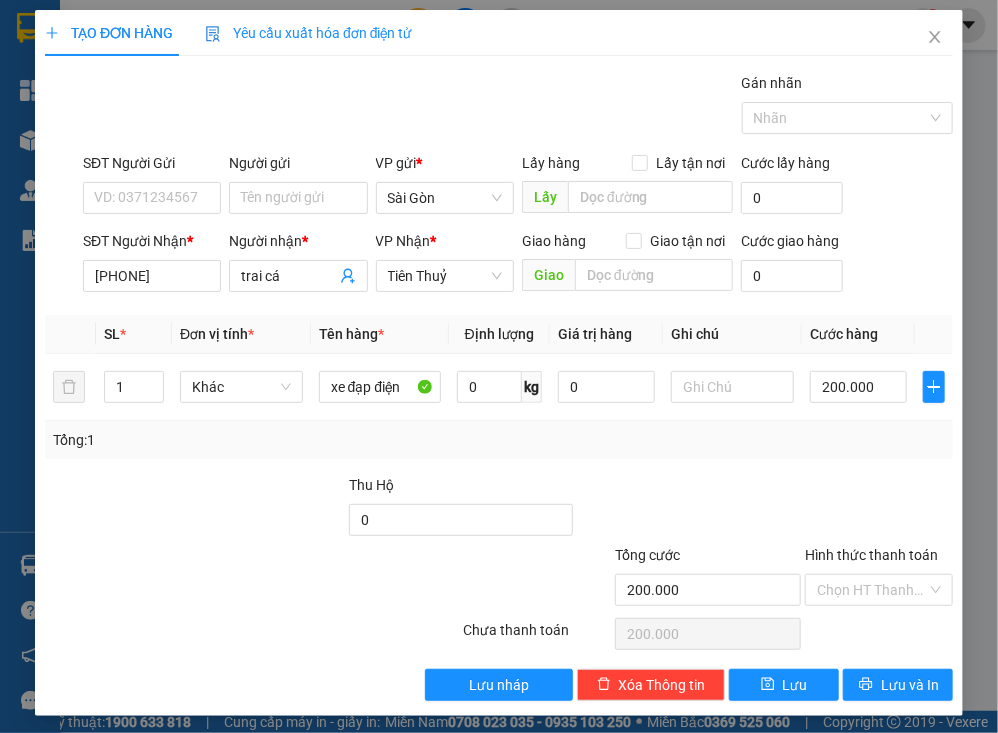 click at bounding box center (879, 509) 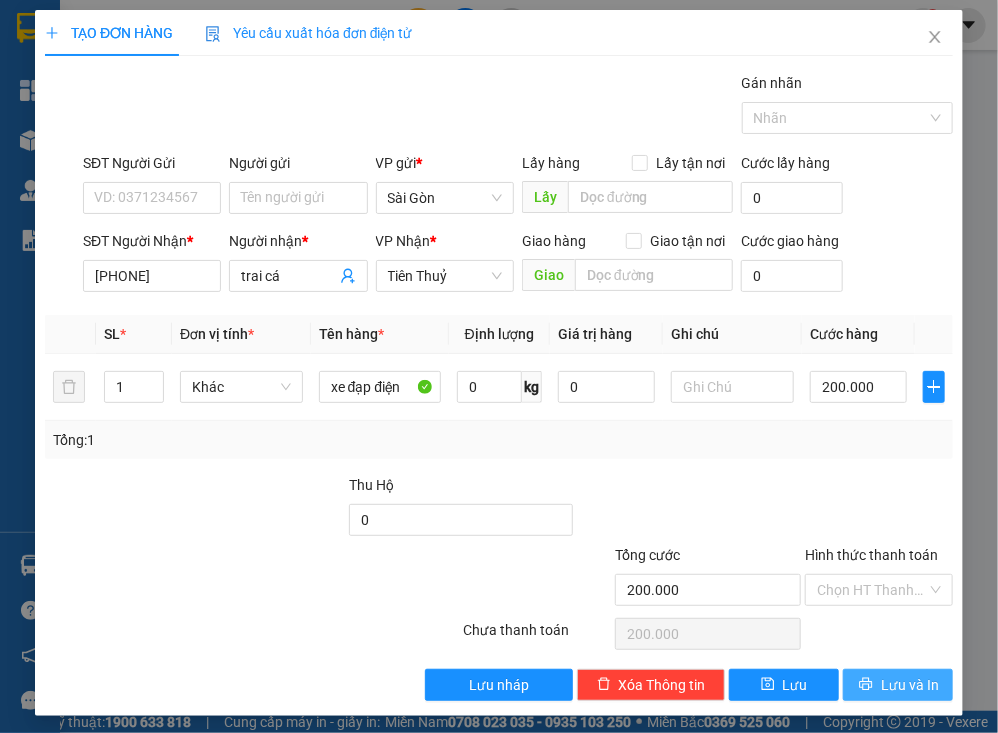 click on "Lưu và In" at bounding box center (910, 685) 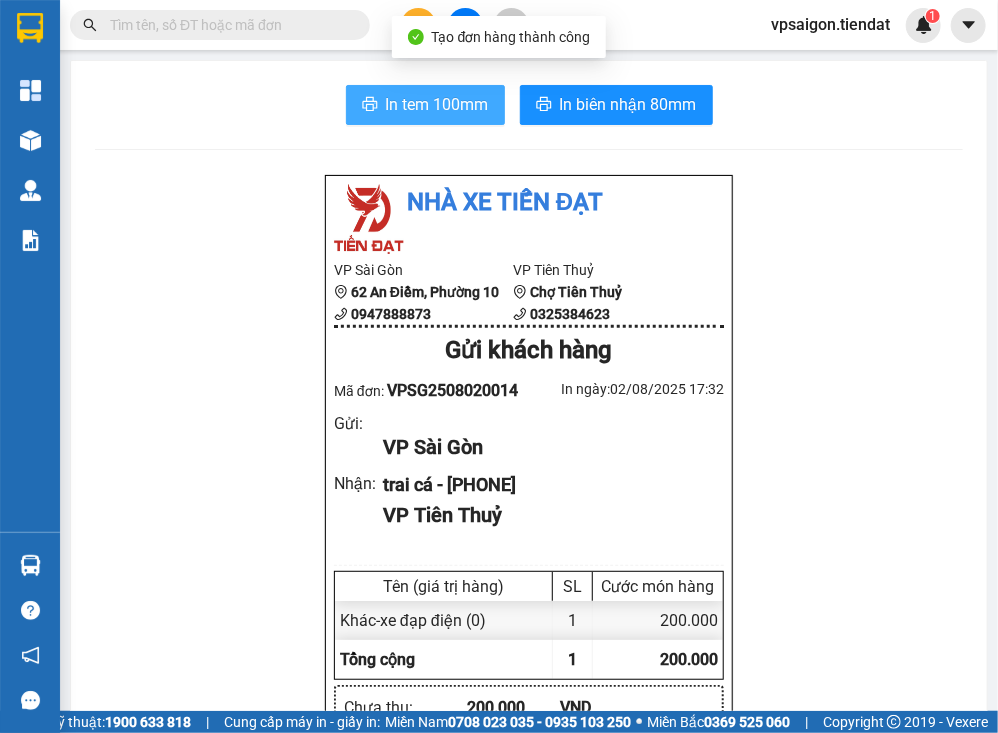 click on "In tem 100mm" at bounding box center [437, 104] 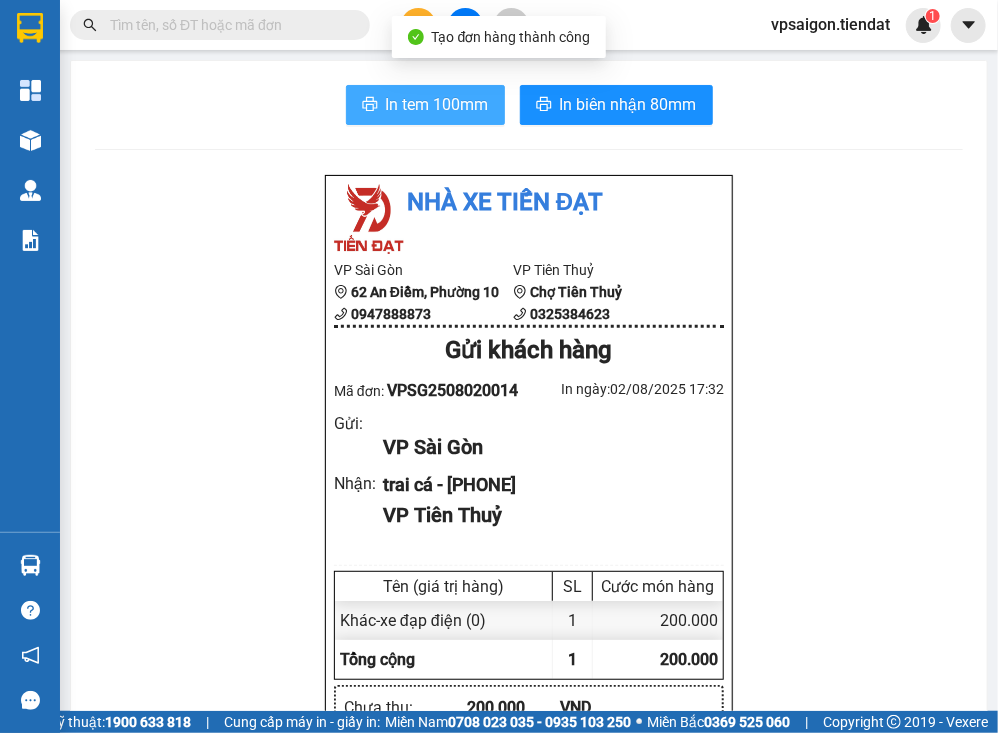 scroll, scrollTop: 0, scrollLeft: 0, axis: both 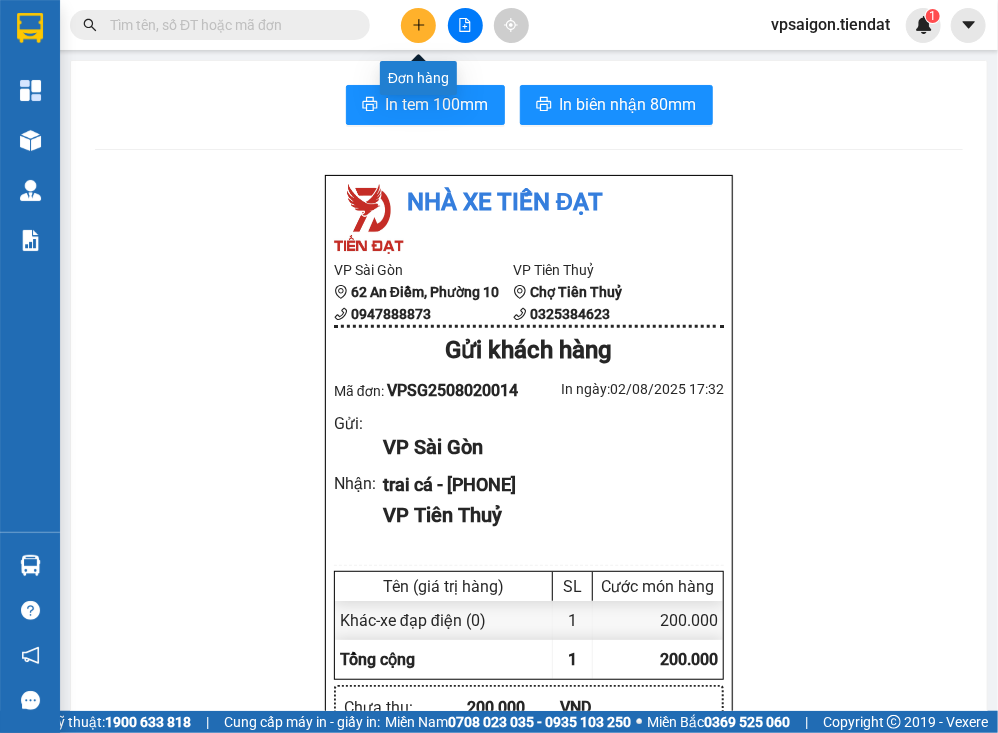 click 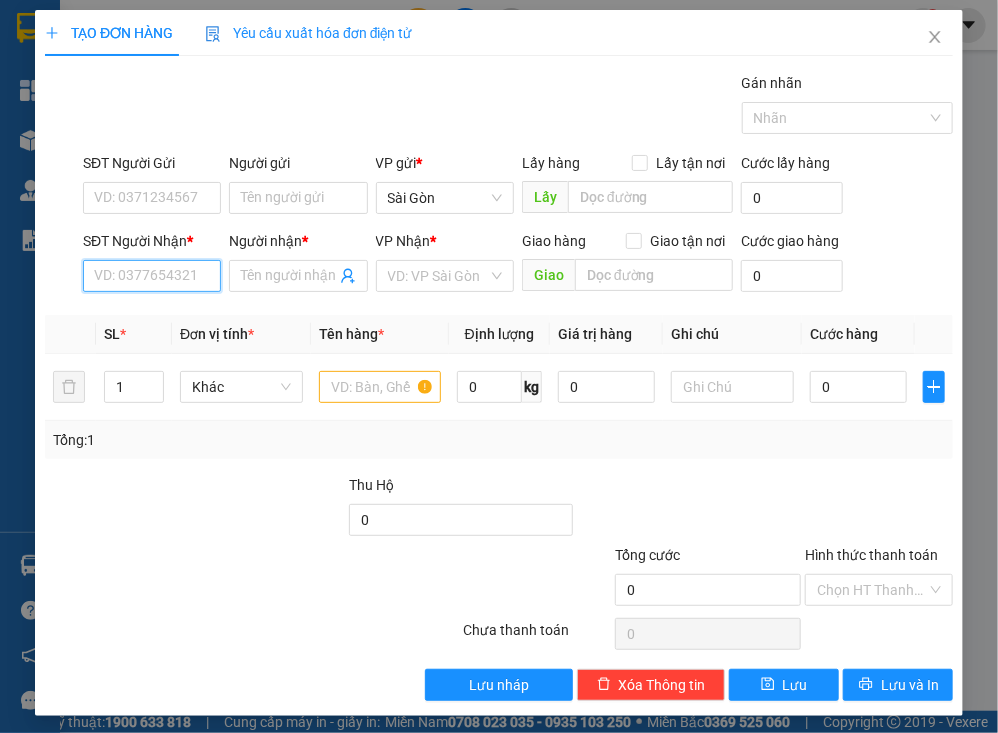 click on "SĐT Người Nhận  *" at bounding box center [152, 276] 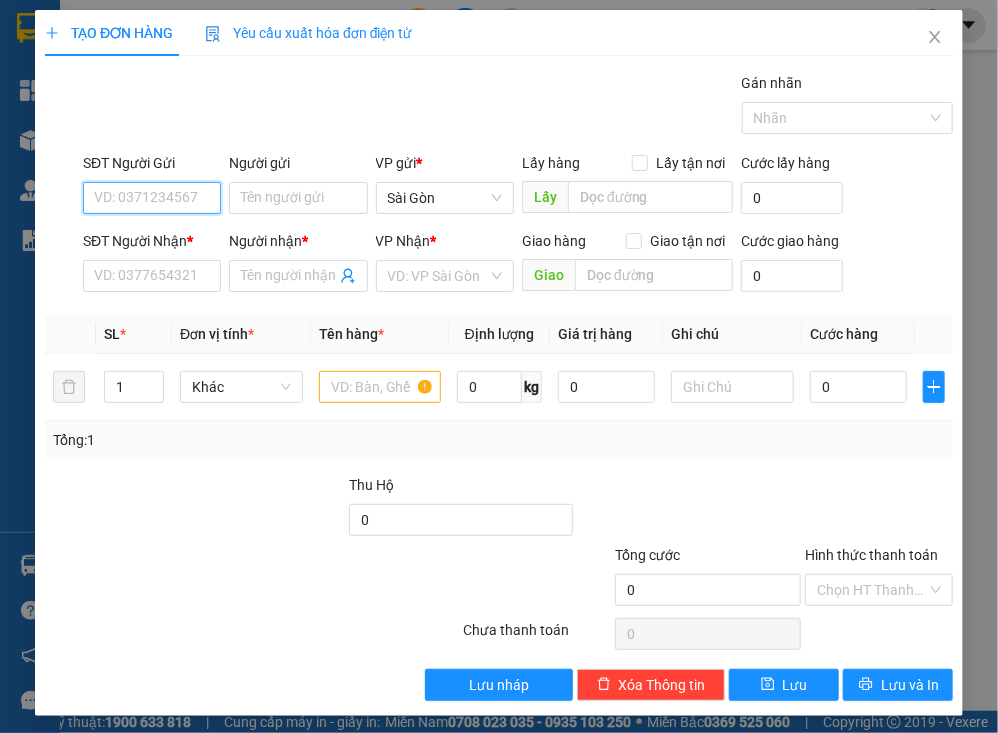 click on "SĐT Người Gửi" at bounding box center (152, 198) 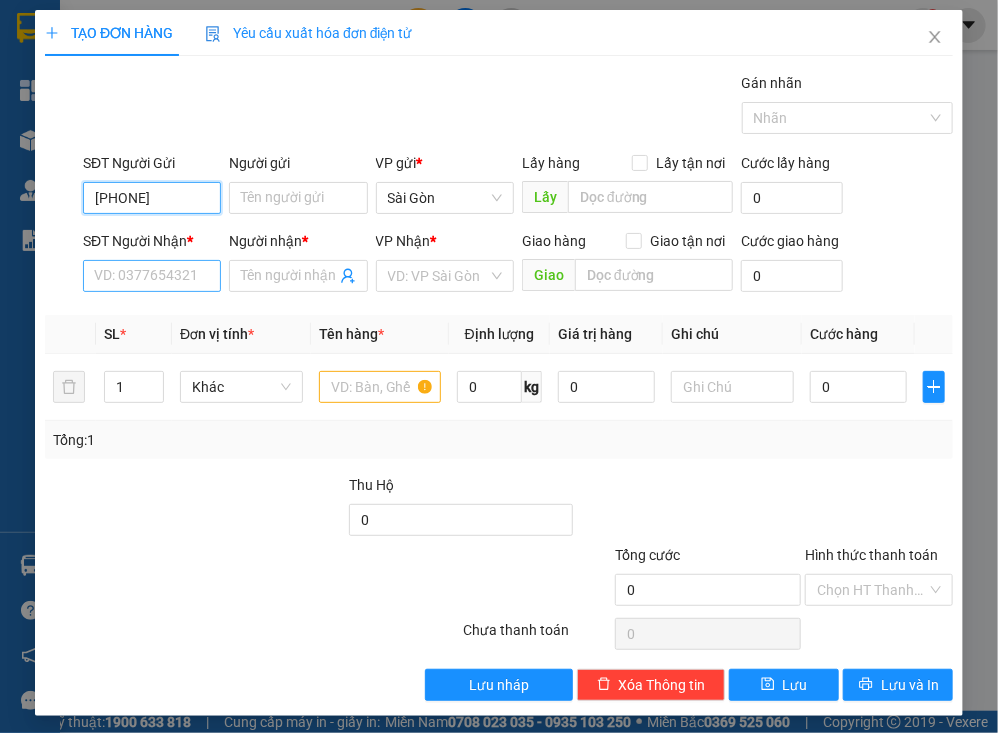 type on "[PHONE]" 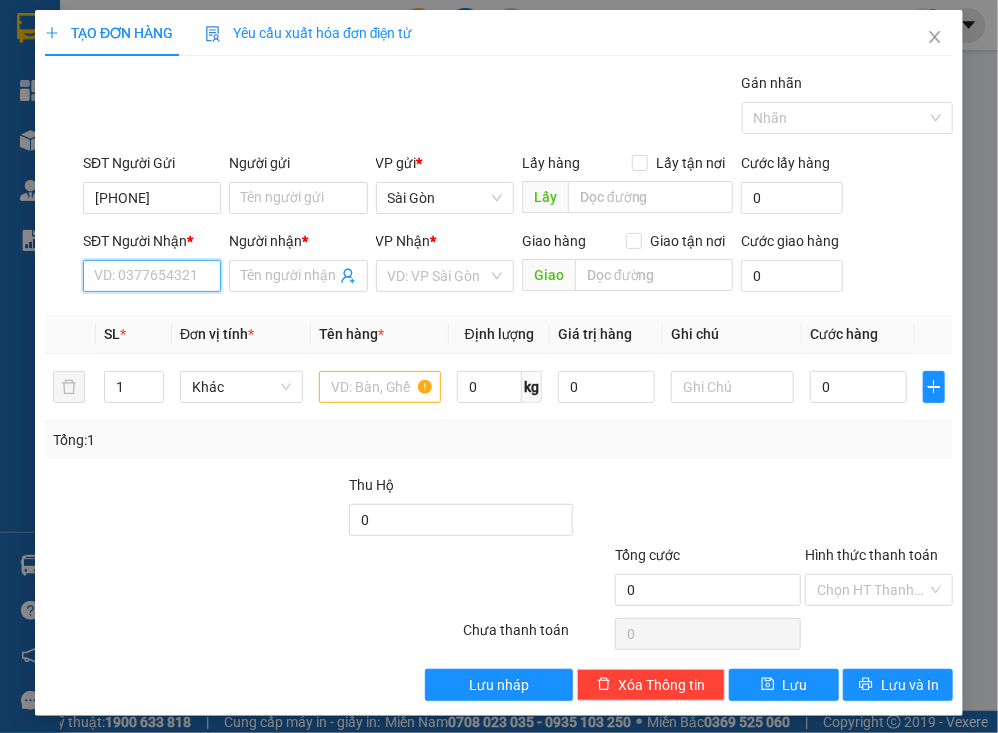 click on "SĐT Người Nhận  *" at bounding box center [152, 276] 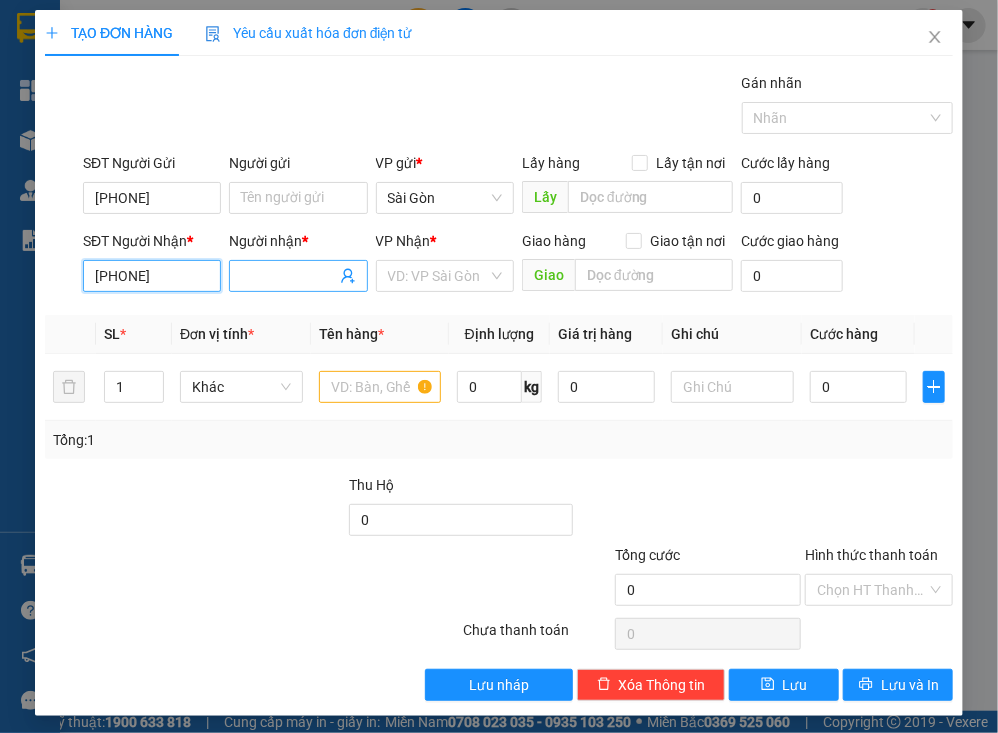 type on "[PHONE]" 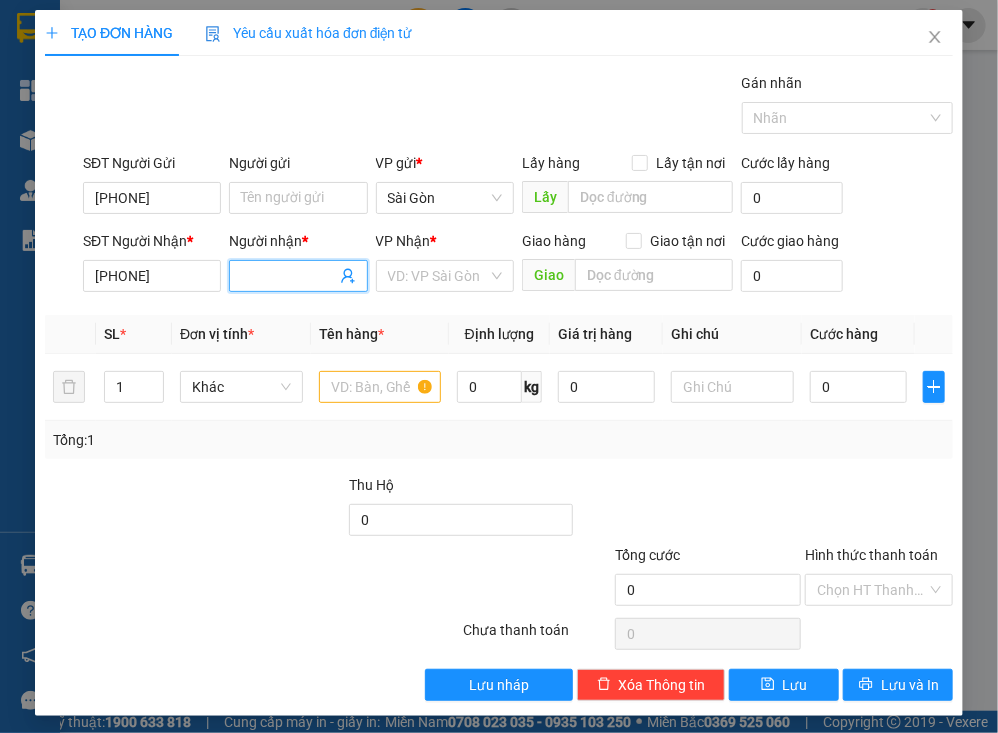 click on "Người nhận  *" at bounding box center (288, 276) 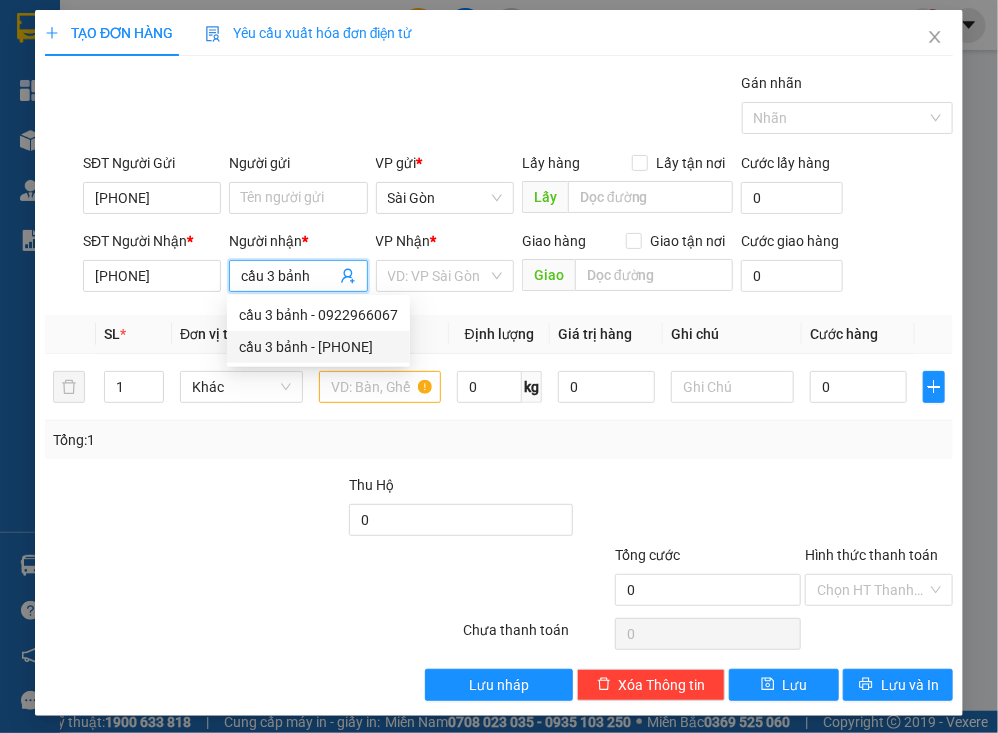 type on "cầu 3 bảnh" 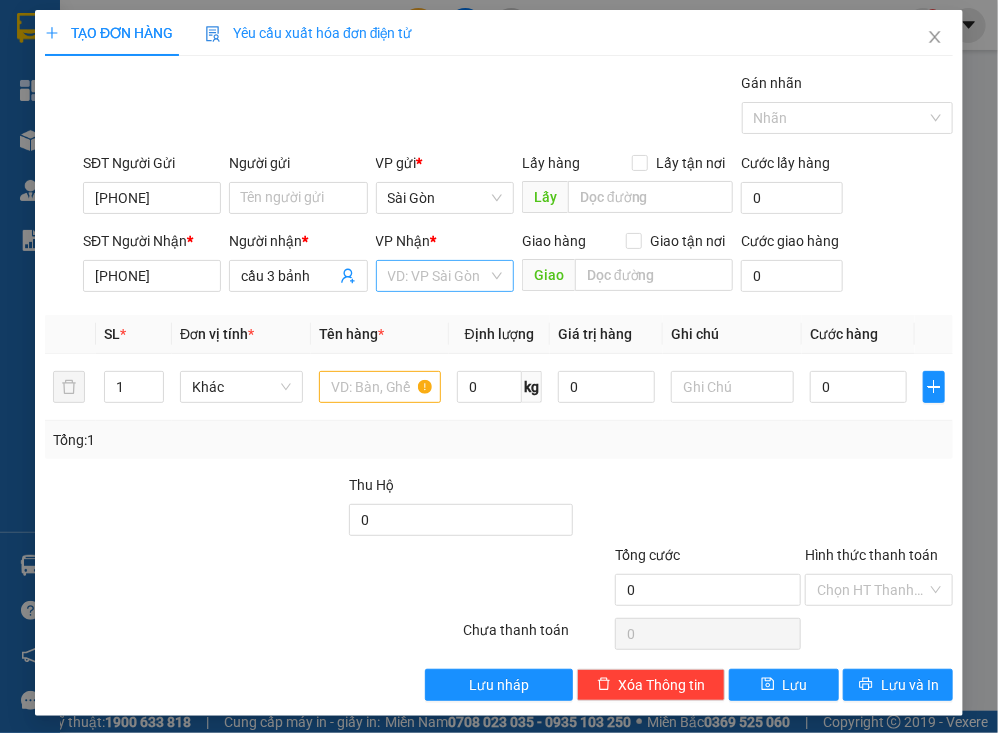 click at bounding box center [438, 276] 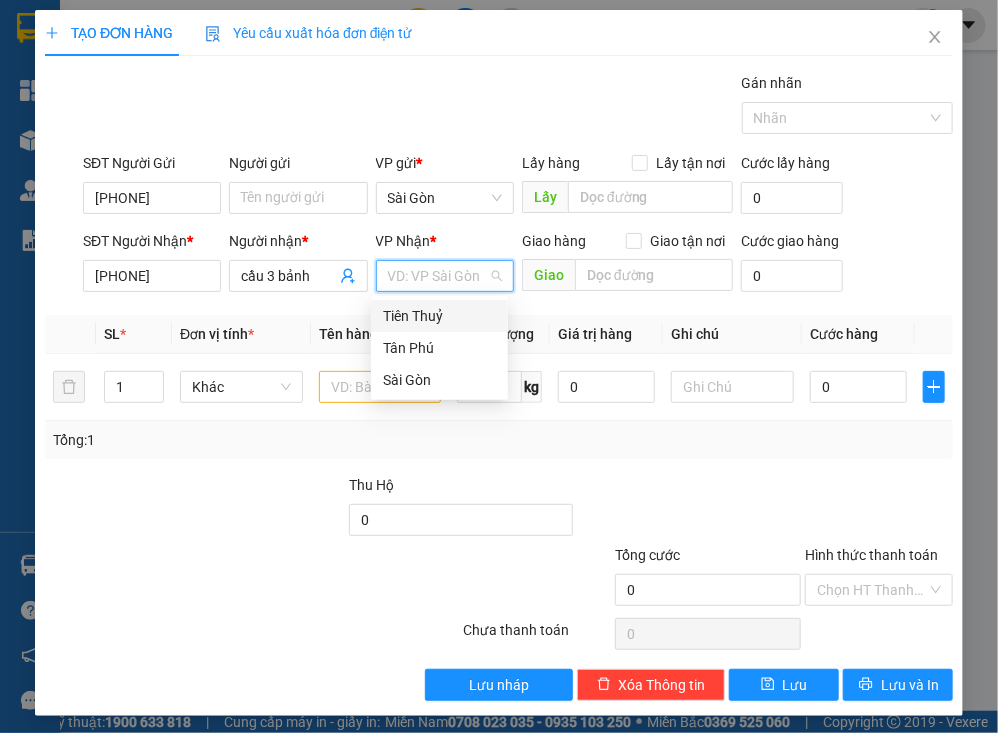 click on "Tiên Thuỷ" at bounding box center (439, 316) 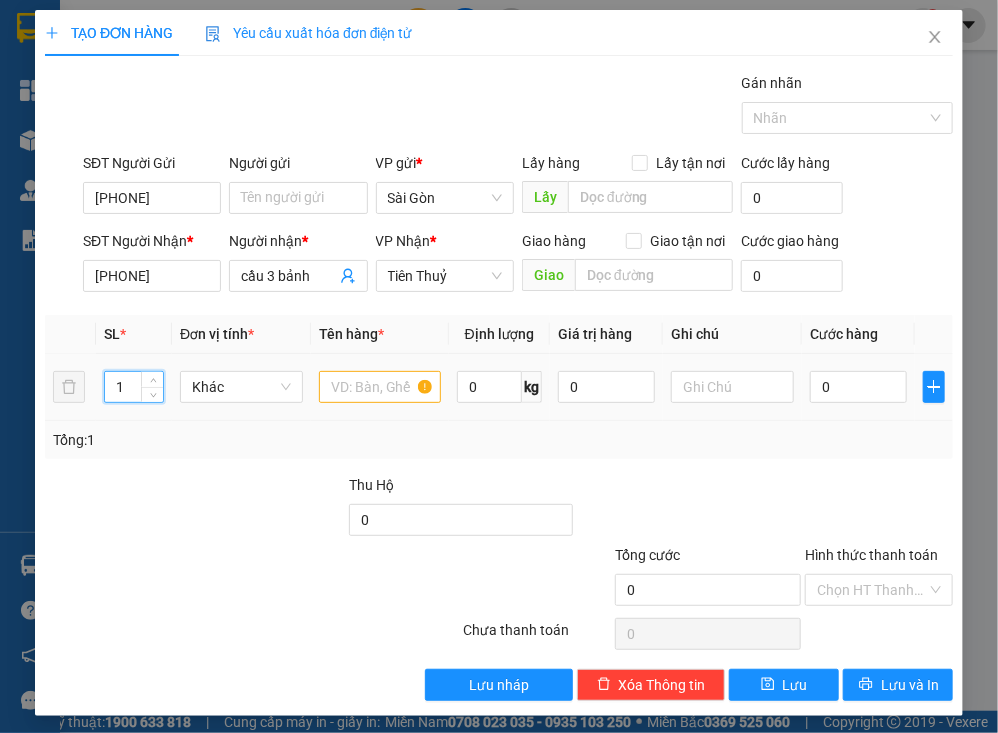 click on "1" at bounding box center (134, 387) 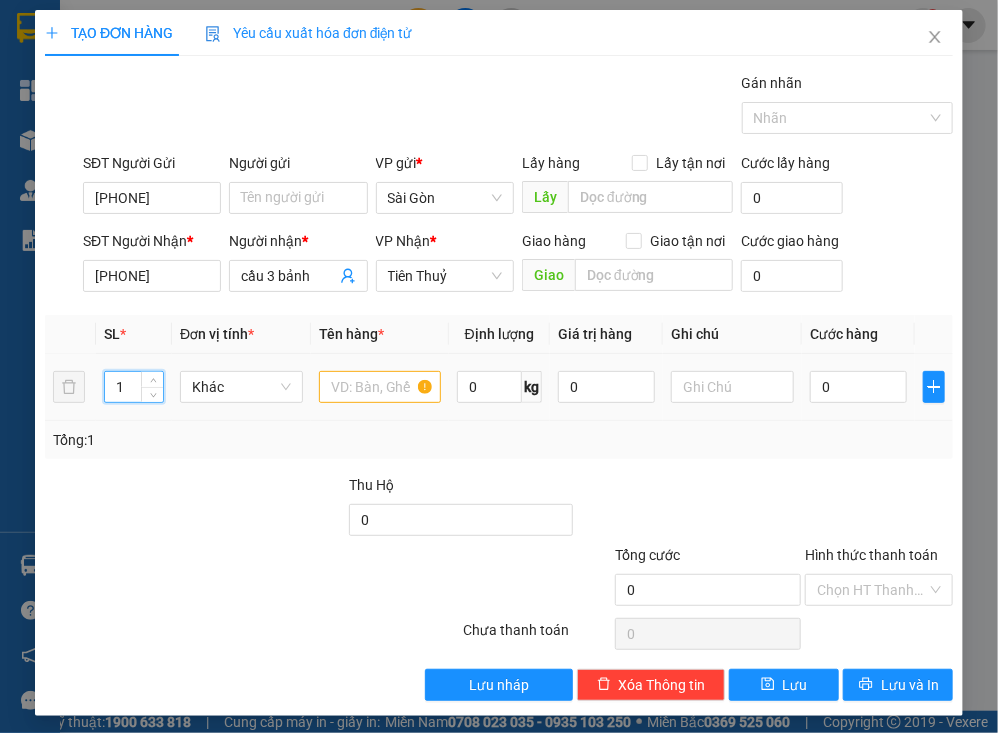 type on "2" 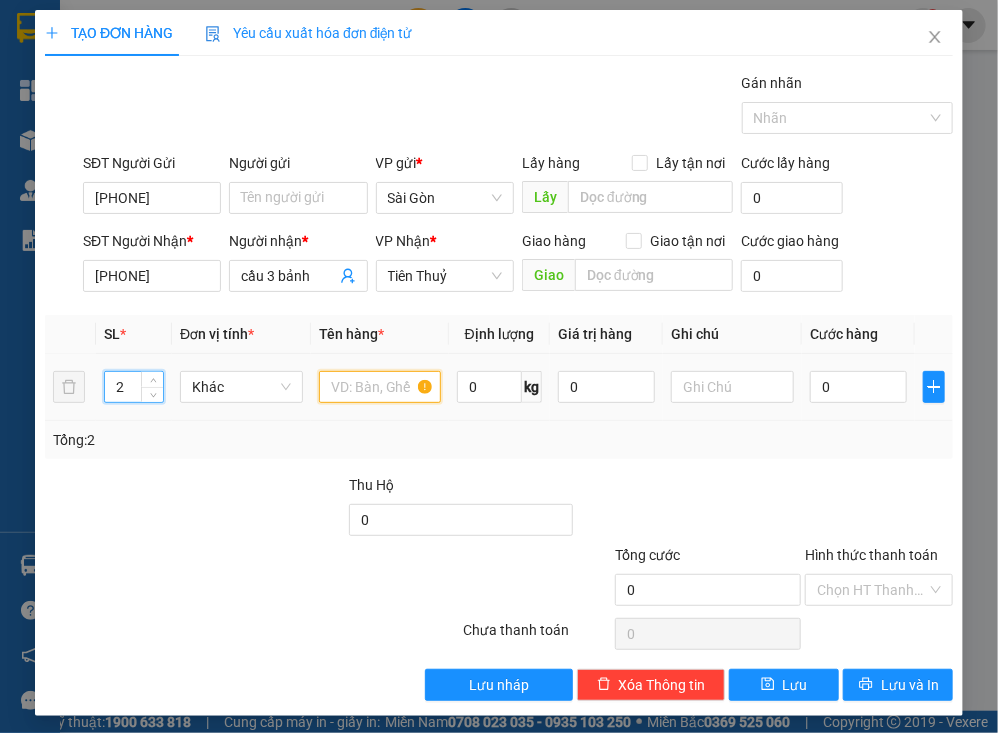 click at bounding box center [380, 387] 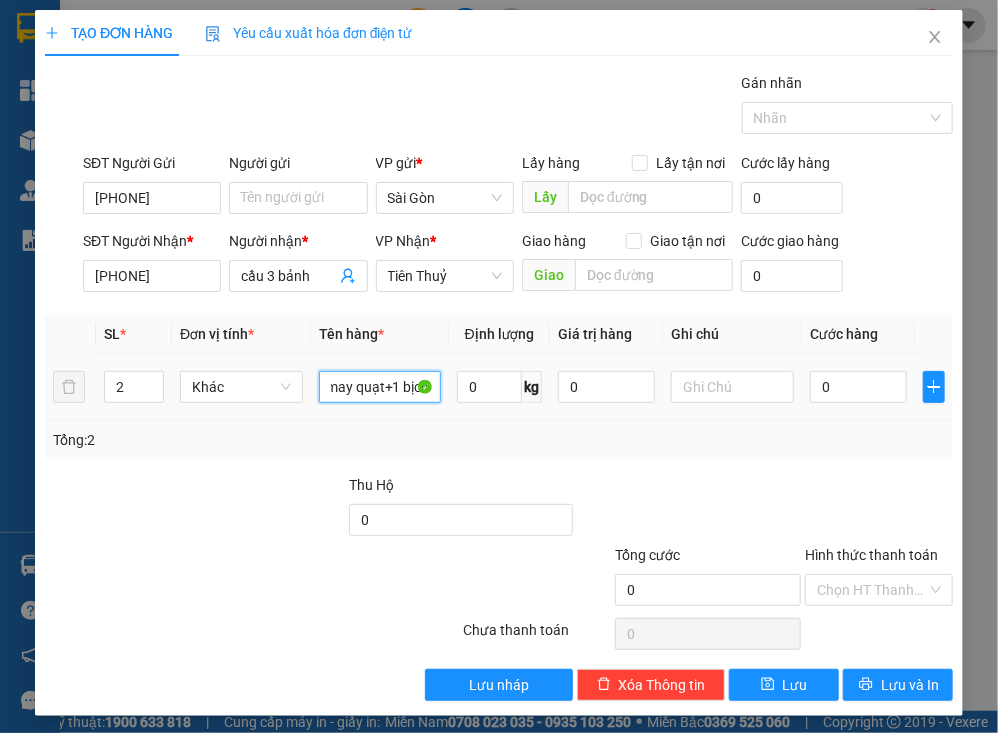 scroll, scrollTop: 0, scrollLeft: 18, axis: horizontal 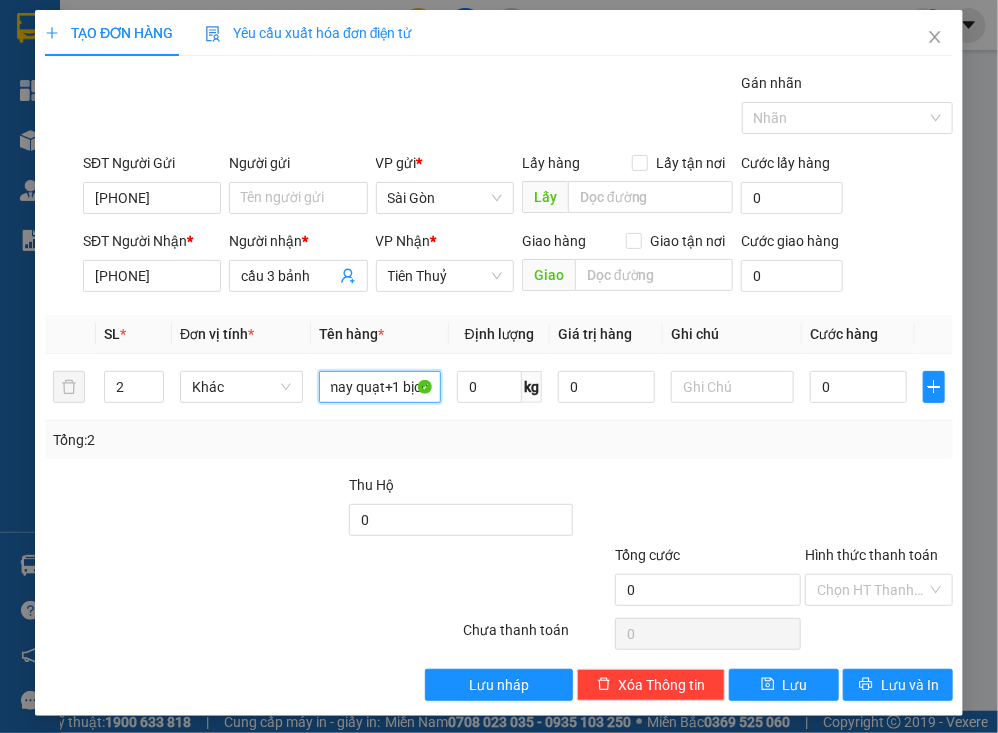 type on "1 may quạt+1 bịch" 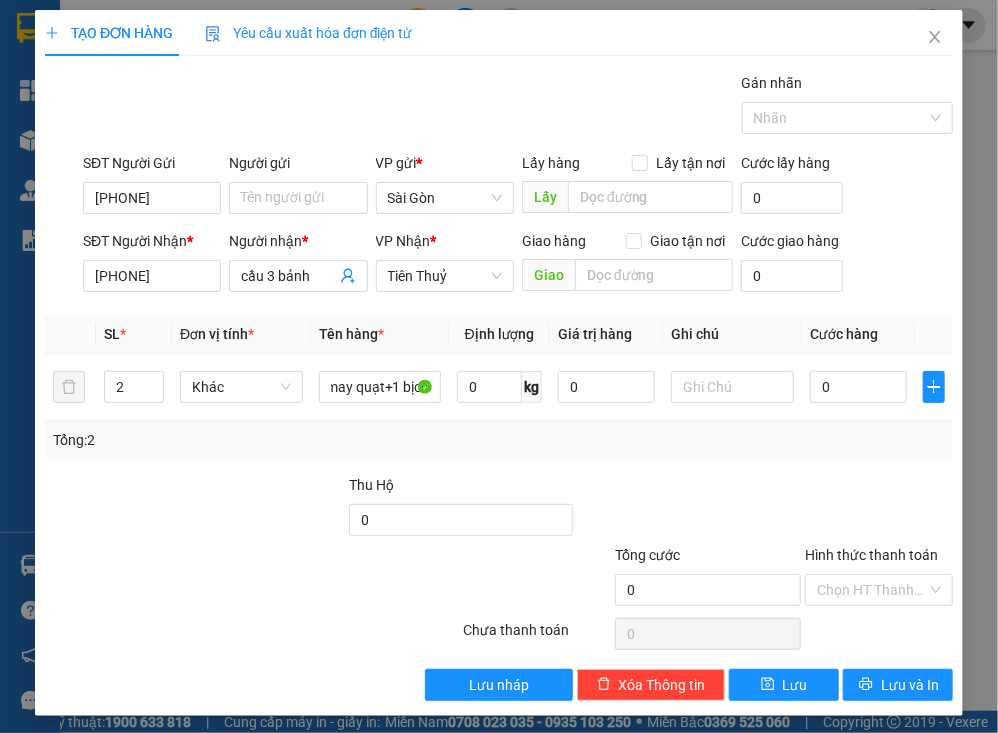 scroll, scrollTop: 0, scrollLeft: 0, axis: both 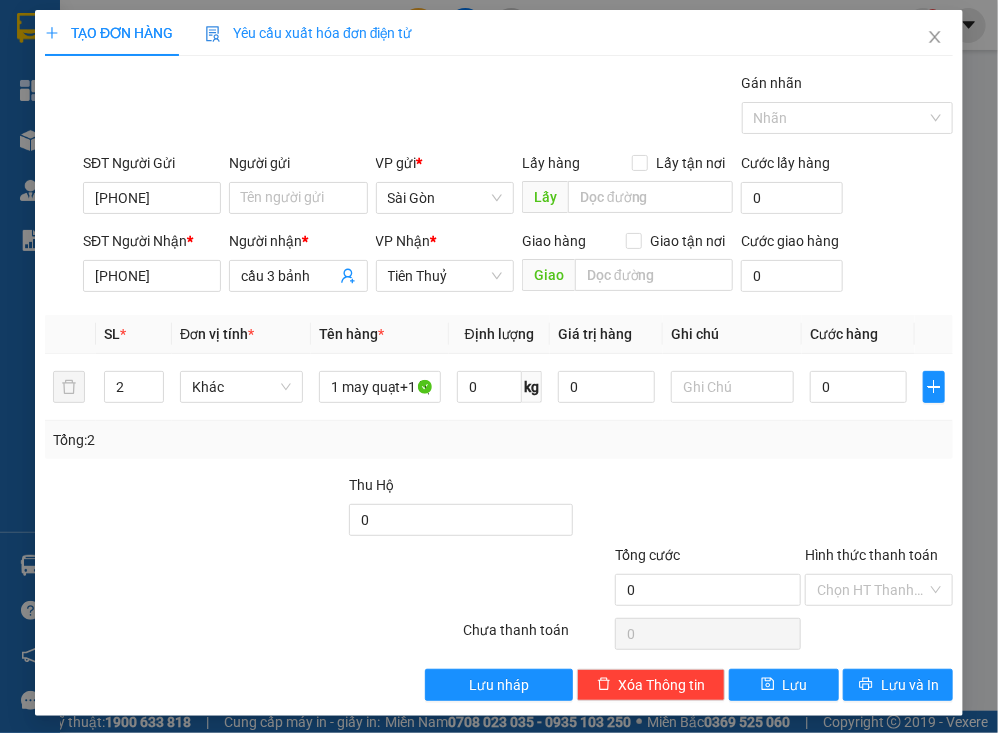 click on "Transit Pickup Surcharge Ids Transit Deliver Surcharge Ids Transit Deliver Surcharge Transit Deliver Surcharge Gán nhãn   Nhãn SĐT Người Gửi [PHONE] Người gửi Tên người gửi VP gửi  * Sài Gòn Lấy hàng Lấy tận nơi Lấy Cước lấy hàng 0 SĐT Người Nhận  * [PHONE] Người nhận  * cầu 3 bảnh VP Nhận  * Tiên Thuỷ Giao hàng Giao tận nơi Giao Cước giao hàng 0 SL  * Đơn vị tính  * Tên hàng  * Định lượng Giá trị hàng Ghi chú Cước hàng                   2 Khác 1 may quạt+1 bịch 0 kg 0 0 Tổng:  2 Thu Hộ 0 Tổng cước 0 Hình thức thanh toán Chọn HT Thanh Toán Số tiền thu trước 0 Chưa thanh toán 0 Chọn HT Thanh Toán Lưu nháp Xóa Thông tin Lưu Lưu và In" at bounding box center (499, 386) 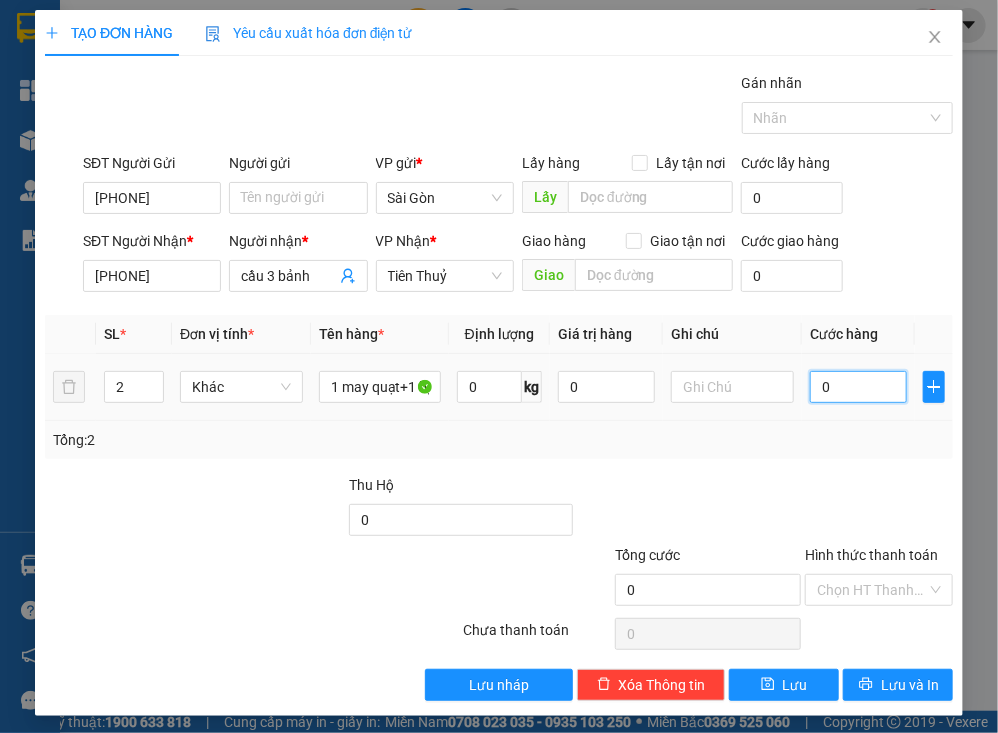 click on "0" at bounding box center (858, 387) 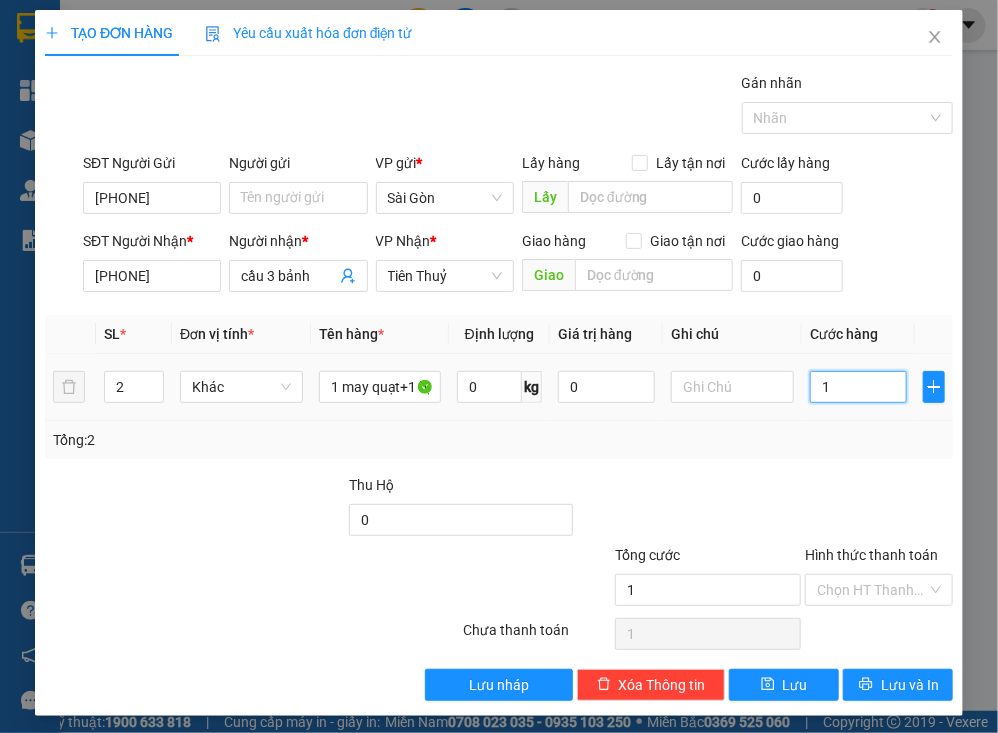 type on "10" 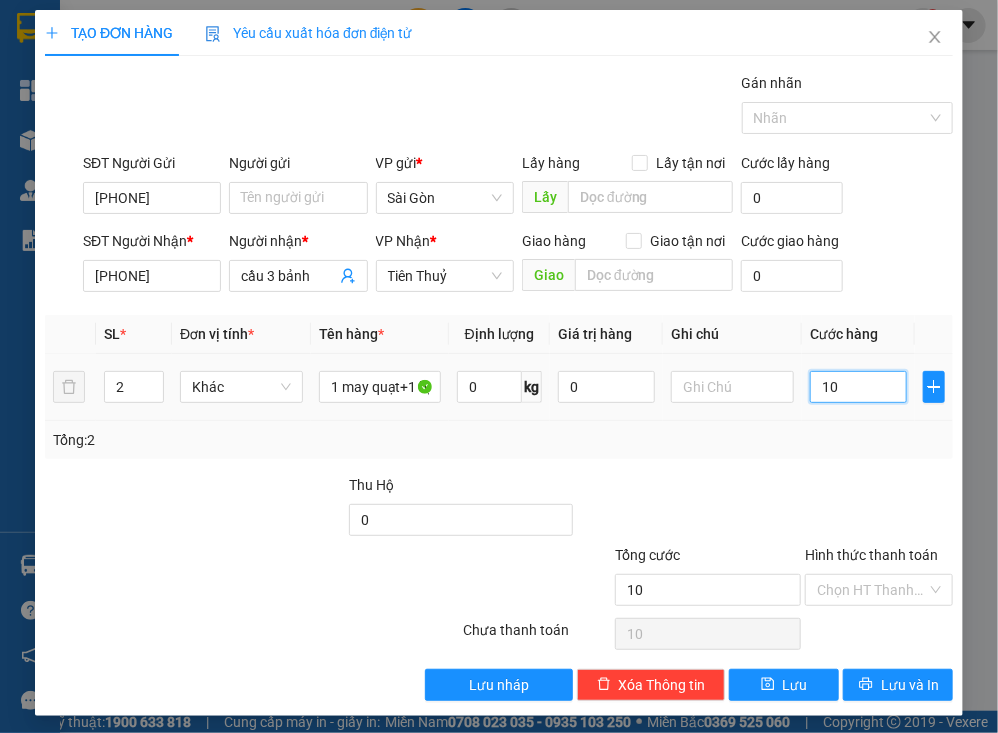 type on "100" 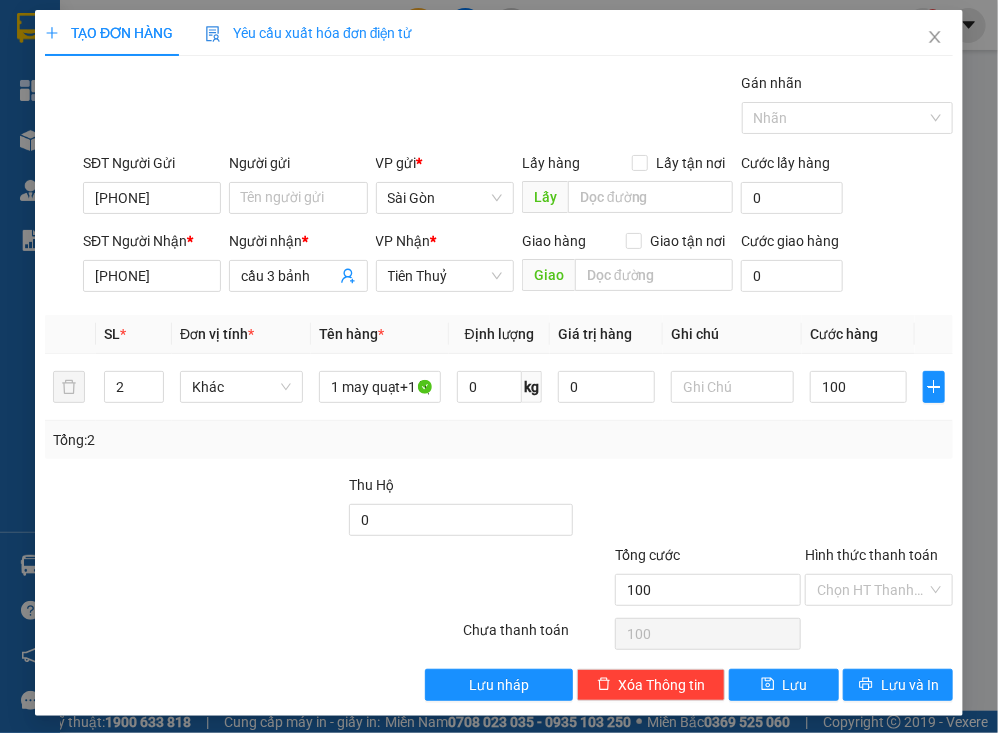 type on "100.000" 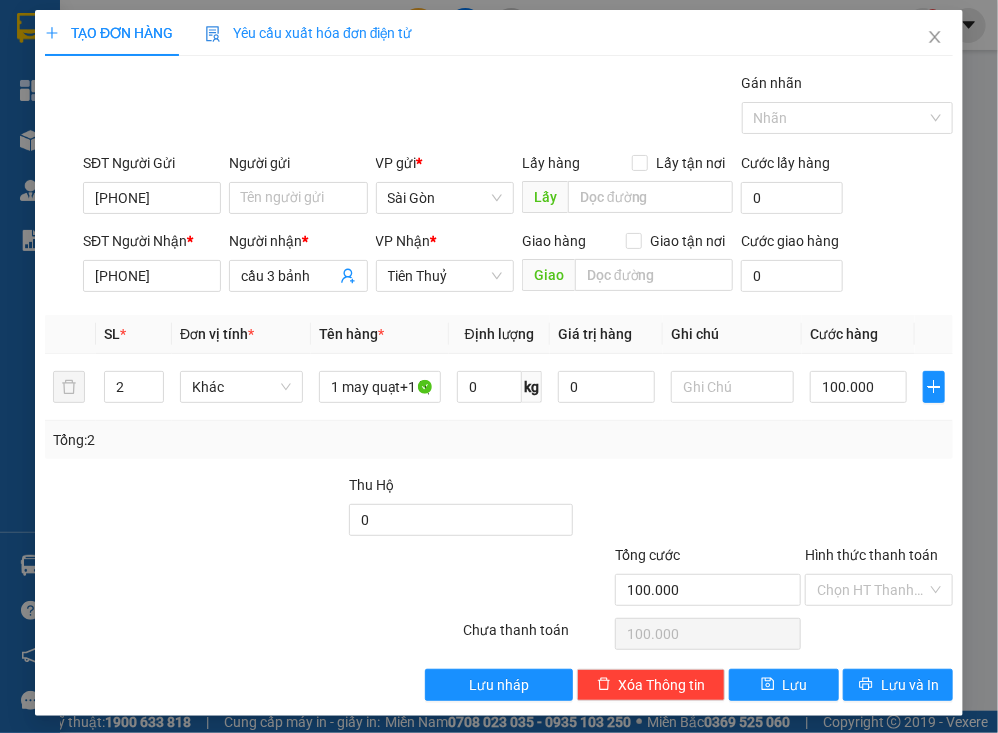 click on "Transit Pickup Surcharge Ids Transit Deliver Surcharge Ids Transit Deliver Surcharge Transit Deliver Surcharge Gán nhãn   Nhãn SĐT Người Gửi [PHONE] Người gửi Tên người gửi VP gửi  * Sài Gòn Lấy hàng Lấy tận nơi Lấy Cước lấy hàng 0 SĐT Người Nhận  * [PHONE] Người nhận  * cầu 3 bảnh VP Nhận  * Tiên Thuỷ Giao hàng Giao tận nơi Giao Cước giao hàng 0 SL  * Đơn vị tính  * Tên hàng  * Định lượng Giá trị hàng Ghi chú Cước hàng                   2 Khác 1 may quạt+1 bịch 0 kg 0 100.000 Tổng:  2 Thu Hộ 0 Tổng cước 100.000 Hình thức thanh toán Chọn HT Thanh Toán Số tiền thu trước 0 Chưa thanh toán 100.000 Chọn HT Thanh Toán Lưu nháp Xóa Thông tin Lưu Lưu và In" at bounding box center (499, 386) 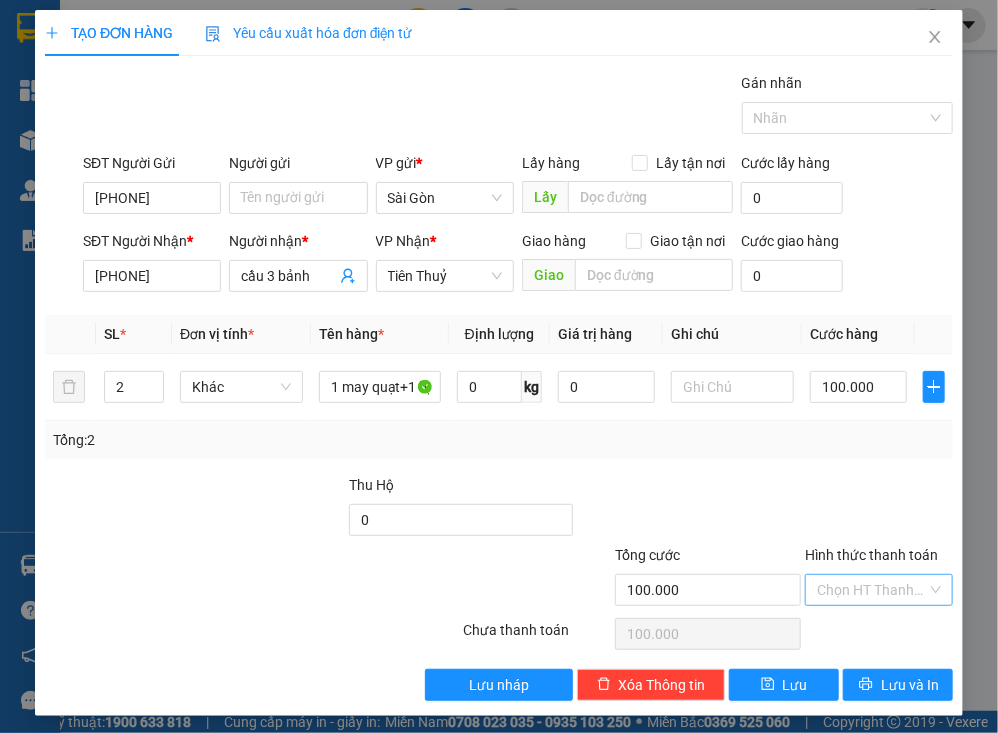 click on "Chọn HT Thanh Toán" at bounding box center (879, 590) 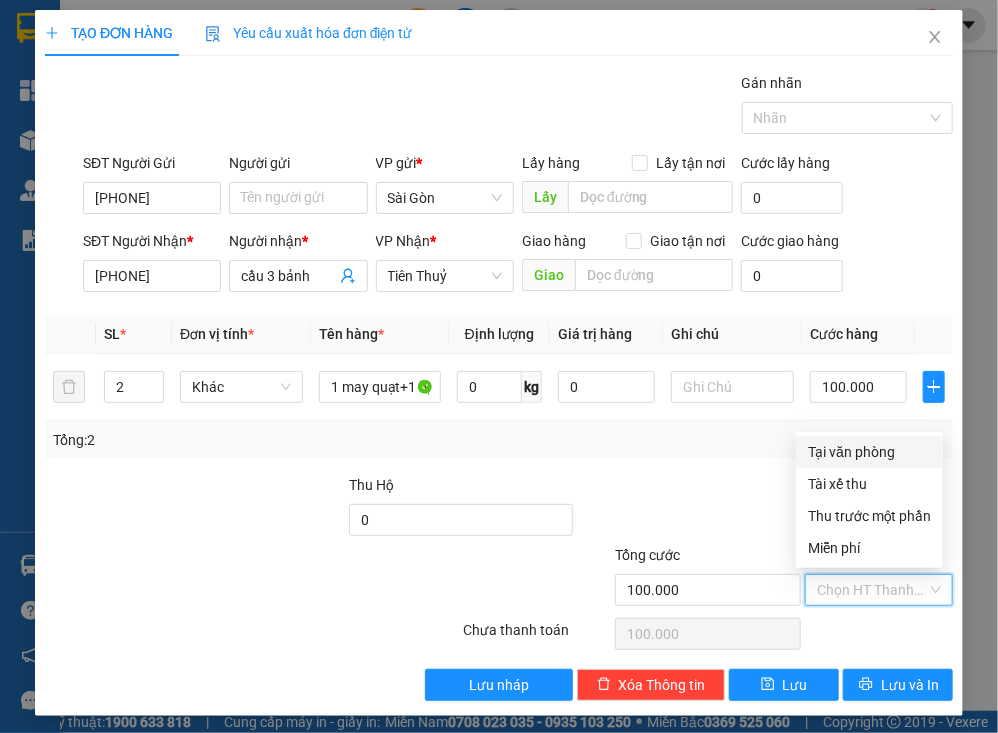 click on "Tại văn phòng" at bounding box center [869, 452] 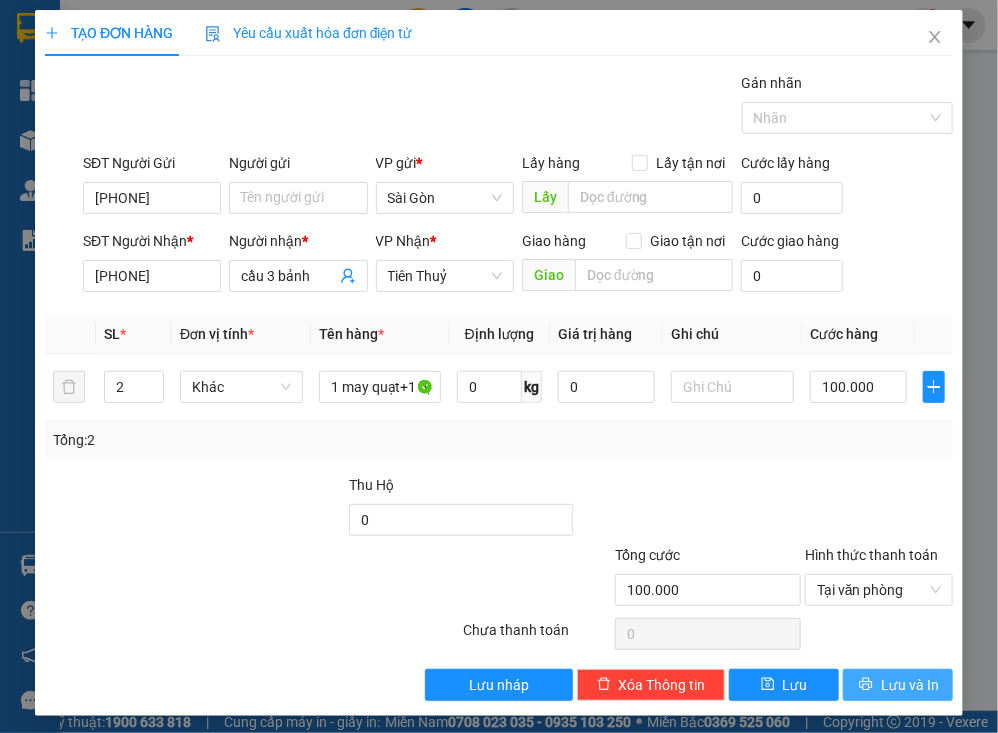 click on "Lưu và In" at bounding box center [910, 685] 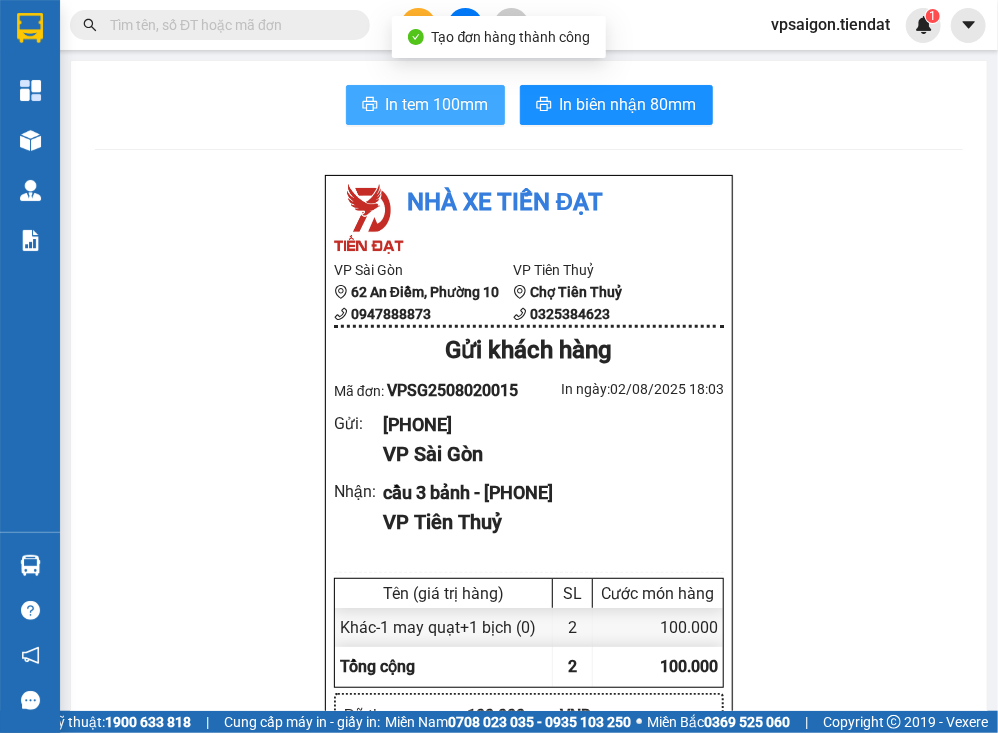 click on "In tem 100mm" at bounding box center [437, 104] 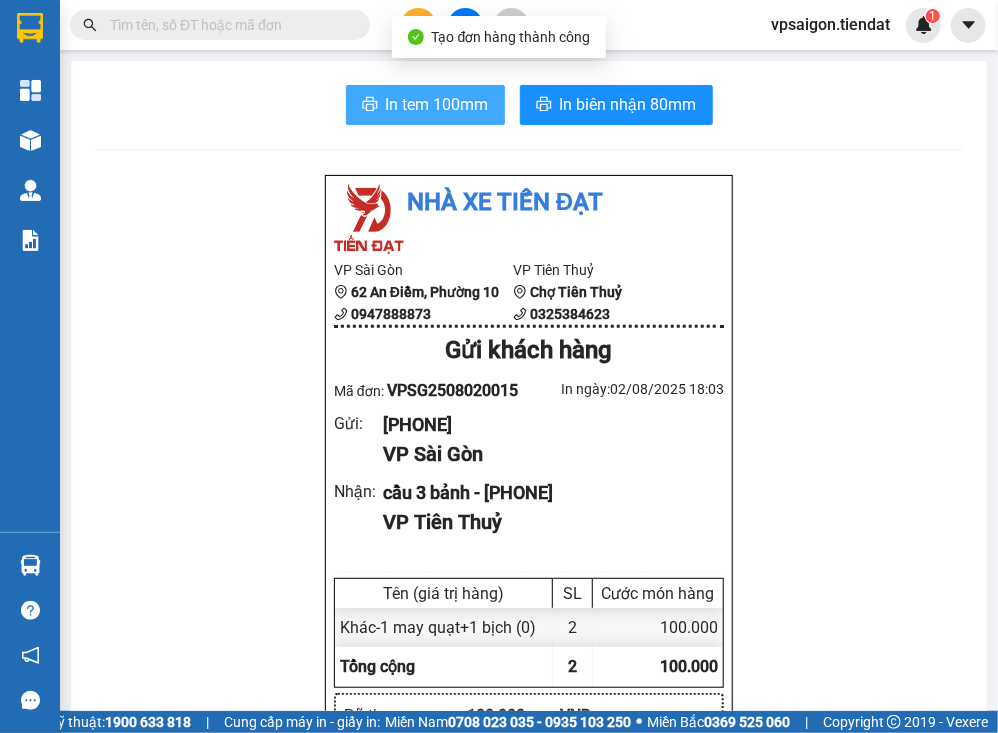 scroll, scrollTop: 0, scrollLeft: 0, axis: both 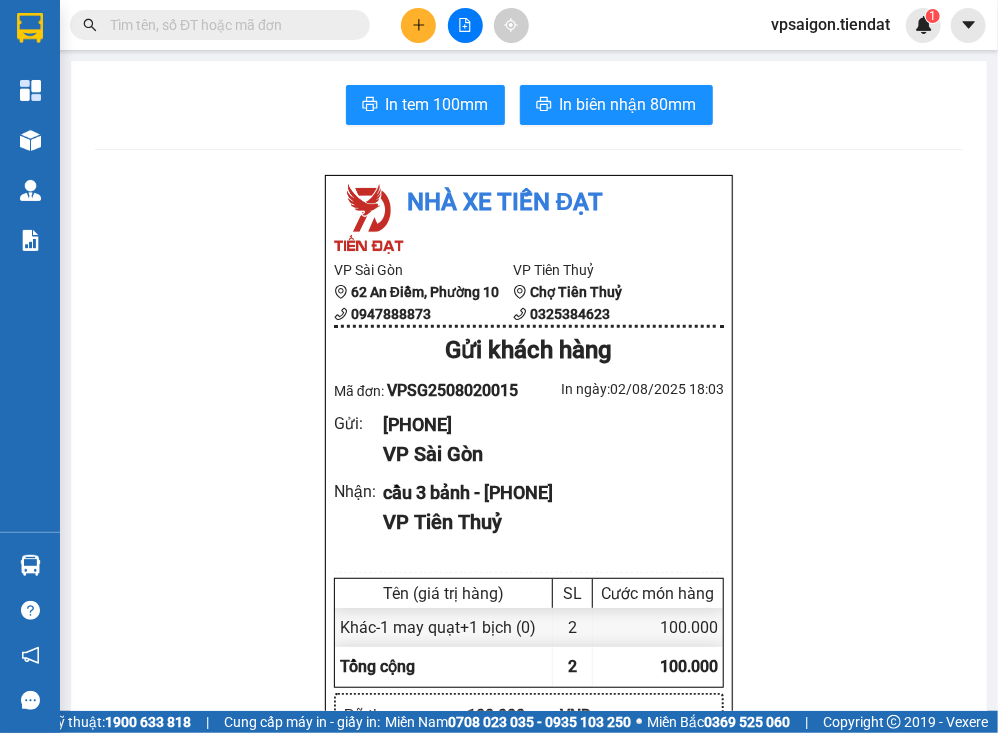 click on "Nhà xe Tiến Đạt VP Sài Gòn   62 An Điềm, Phường 10   [PHONE] VP Tiên Thuỷ   Chợ Tiên Thuỷ   [PHONE] Gửi khách hàng Mã đơn:   VPSG2508020015 In ngày:  [DATE]   [TIME] Gửi :     [PHONE] VP Sài Gòn Nhận :   cầu 3 bảnh - [PHONE] VP Tiên Thuỷ Tên (giá trị hàng) SL Cước món hàng Khác - 1 may quạt+1 bịch   (0) 2 100.000 Tổng cộng 2 100.000 Loading... Đã thu : 100.000 VND Tổng phải thu : 0 VND Người gửi hàng xác nhận NV nhận hàng (Kí và ghi rõ họ tên) Anh Ty NV nhận hàng (Kí và ghi rõ họ tên) Quy định nhận/gửi hàng : Gửi:    Sài Gòn [PHONE] Nhận:    Tiên Thuỷ cầu 3 bảnh [PHONE] Đã thu :     100.000 Tên hàng:  1 may quạt+1 bịch  ( SL :  2 ) VPSG2508020015 [DATE] [TIME] Anh Ty Nhà xe Tiến Đạt" at bounding box center (529, 778) 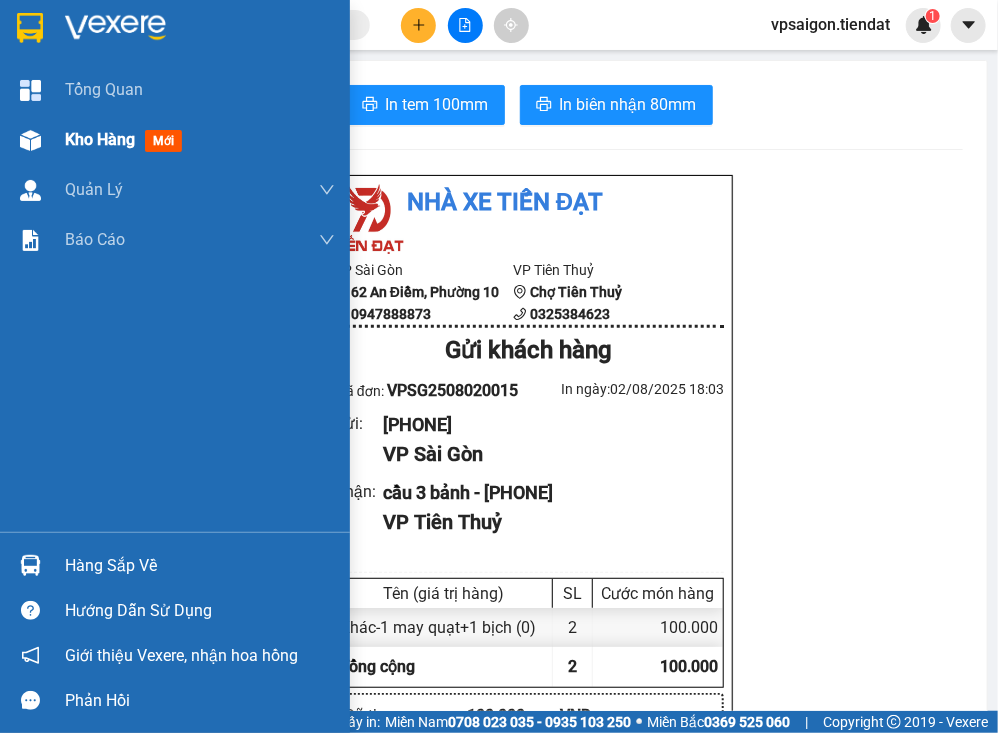 click on "Kho hàng" at bounding box center [100, 139] 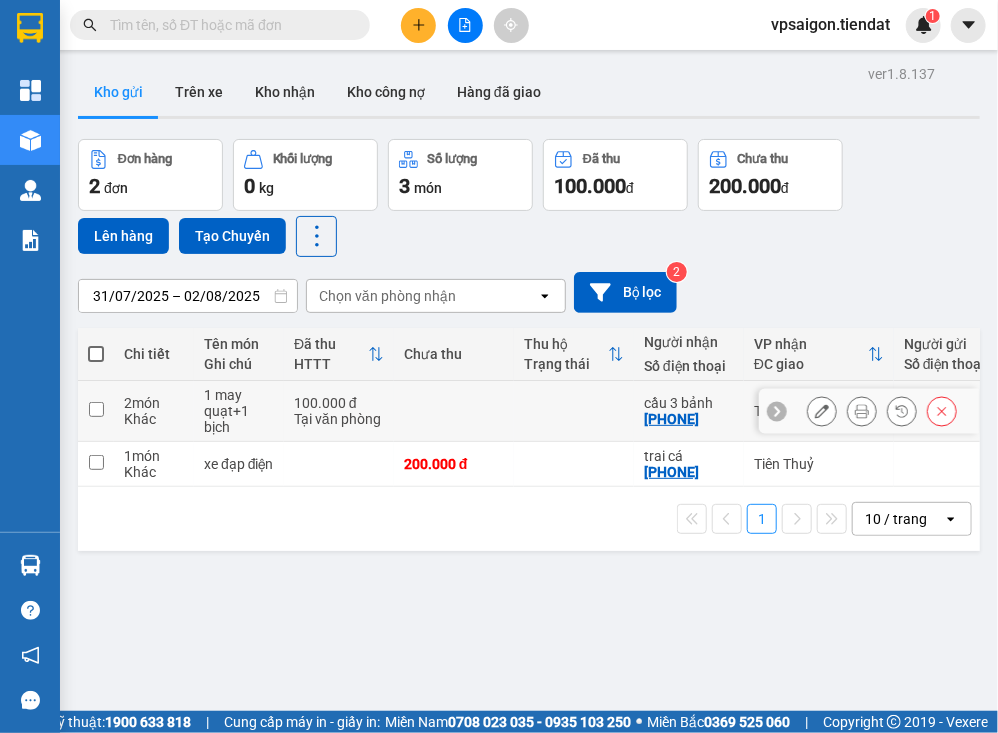 click on "[PHONE]" at bounding box center (671, 419) 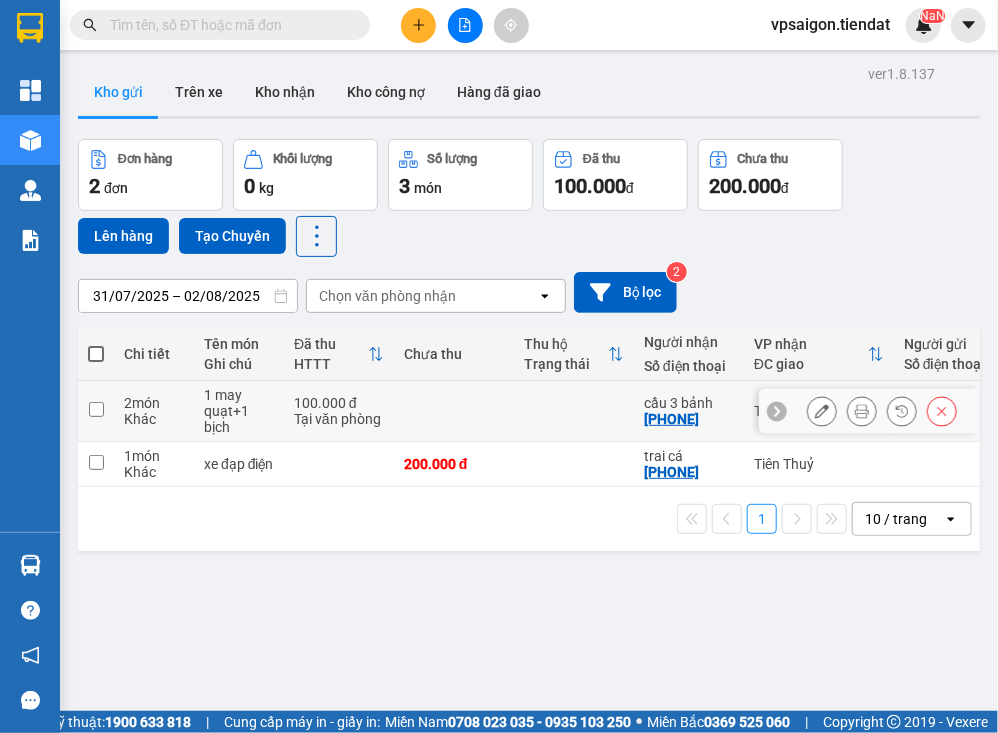 drag, startPoint x: 687, startPoint y: 423, endPoint x: 680, endPoint y: 431, distance: 10.630146 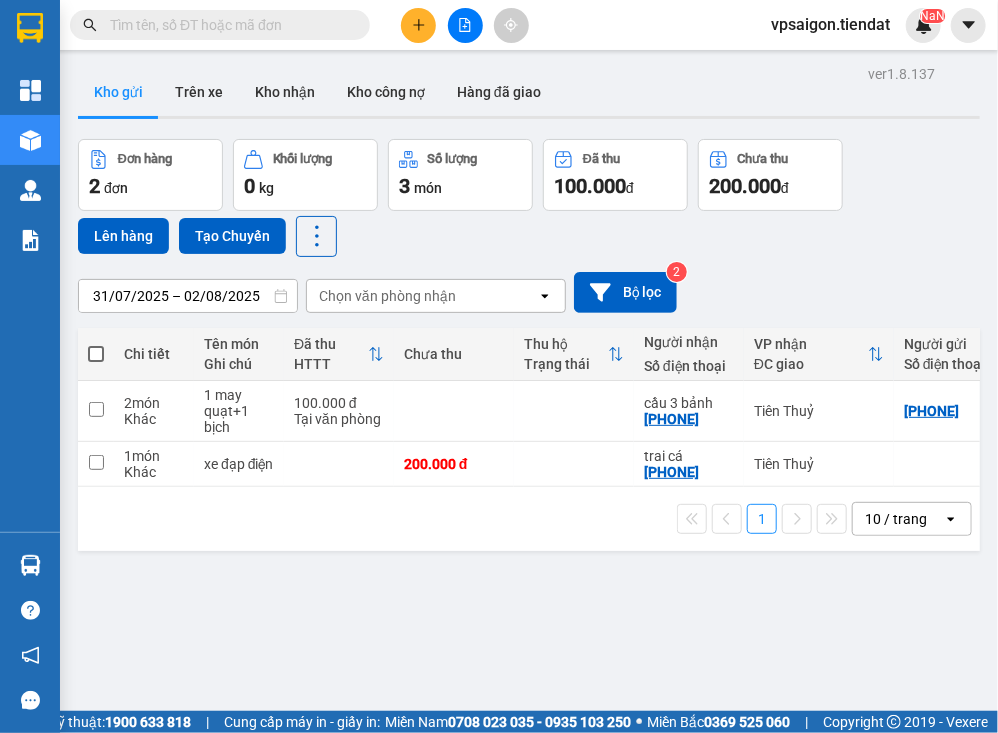 drag, startPoint x: 680, startPoint y: 431, endPoint x: 597, endPoint y: 612, distance: 199.12308 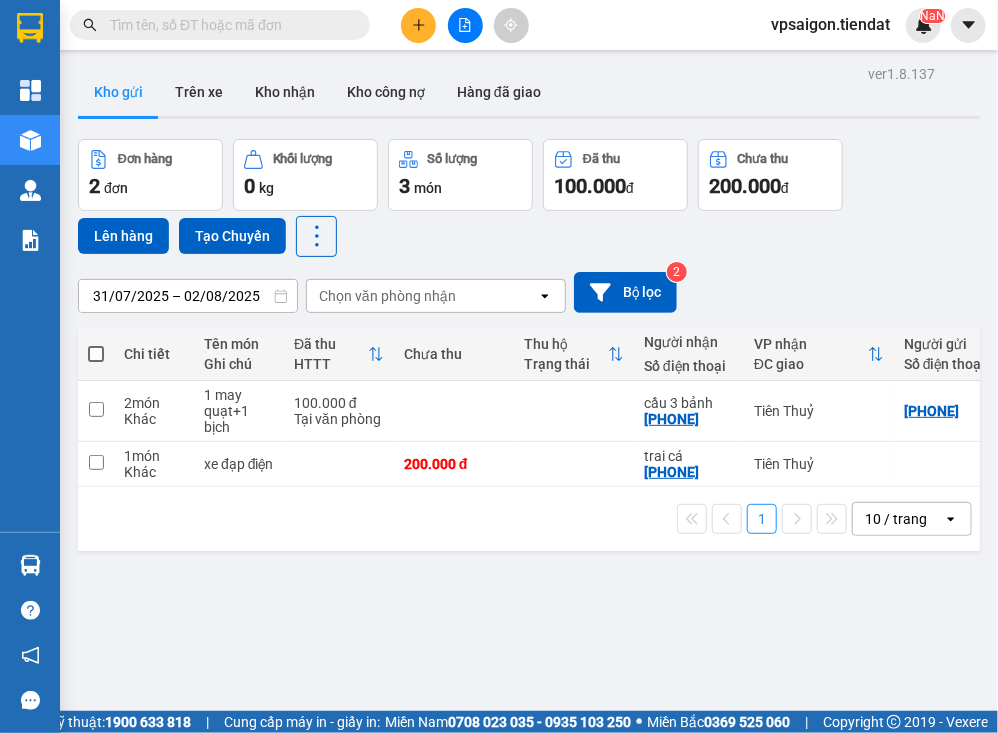 drag, startPoint x: 597, startPoint y: 612, endPoint x: 507, endPoint y: 625, distance: 90.934044 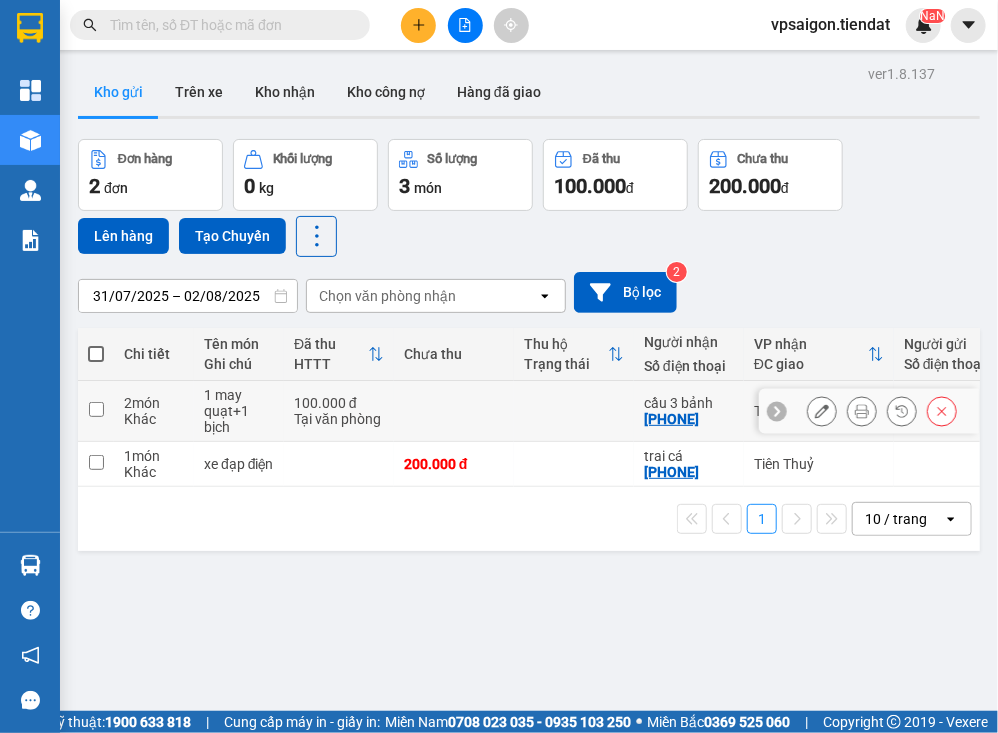 click on "[PHONE]" at bounding box center (671, 419) 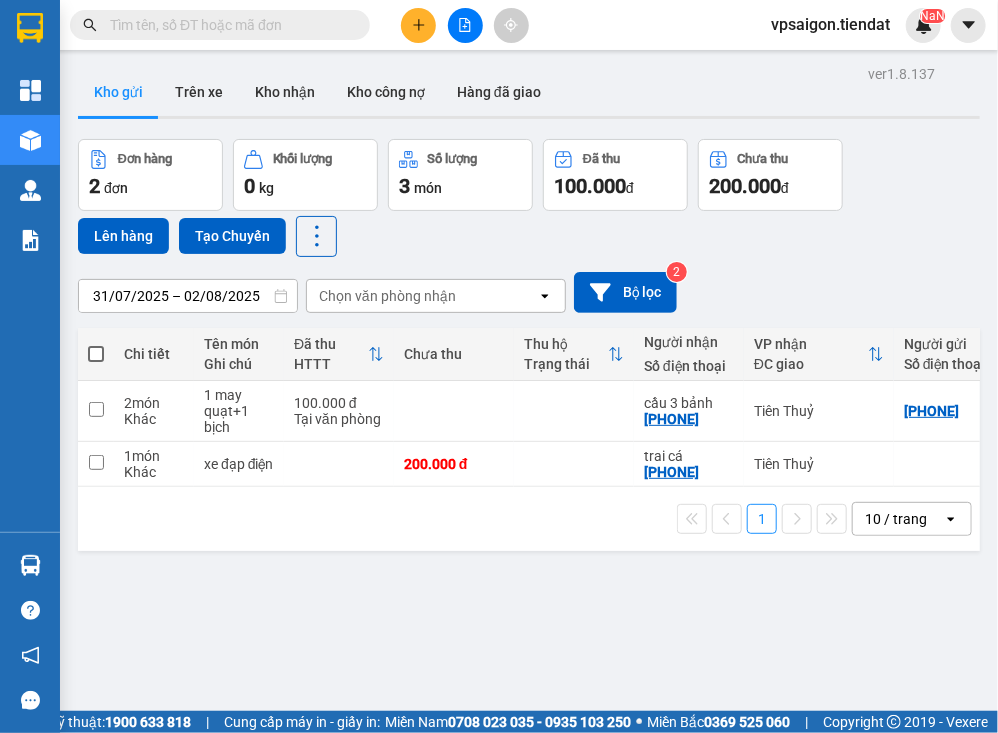 click on "ver  1.8.137 Kho gửi Trên xe Kho nhận Kho công nợ Hàng đã giao Đơn hàng 2 đơn Khối lượng 0 kg Số lượng 3 món Đã thu 100.000  đ Chưa thu 200.000  đ Lên hàng Tạo Chuyến [DATE] – [DATE] Press the down arrow key to interact with the calendar and select a date. Press the escape button to close the calendar. Selected date range is from [DATE] to [DATE]. Chọn văn phòng nhận open Bộ lọc 2 Chi tiết Tên món Ghi chú Đã thu HTTT Chưa thu Thu hộ Trạng thái Người nhận Số điện thoại VP nhận ĐC giao Người gửi Số điện thoại VP gửi ĐC lấy Mã GD Ngày ĐH Nhân viên Nhãn 2  món Khác 1 may quạt+1 bịch 100.000 đ Tại văn phòng cầu 3 bảnh [PHONE] Tiên Thuỷ [PHONE] Sài Gòn VPSG2508020015 [TIME] [DATE] vpsaigon.tiendat Nhãn 1  món Khác xe đạp điện 200.000 đ trai cá [PHONE] Tiên Thuỷ Sài Gòn VPSG2508020014 [TIME] [DATE] vpsaigon.tiendat Nhãn 1 10 / trang open" at bounding box center (529, 426) 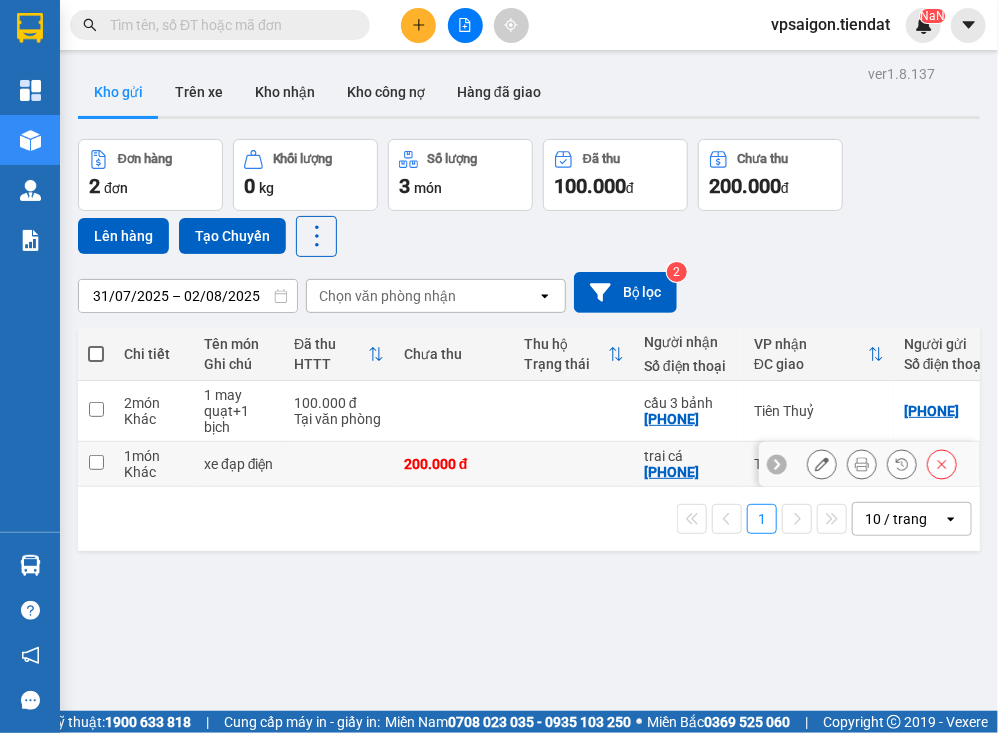 click on "[PHONE]" at bounding box center [671, 472] 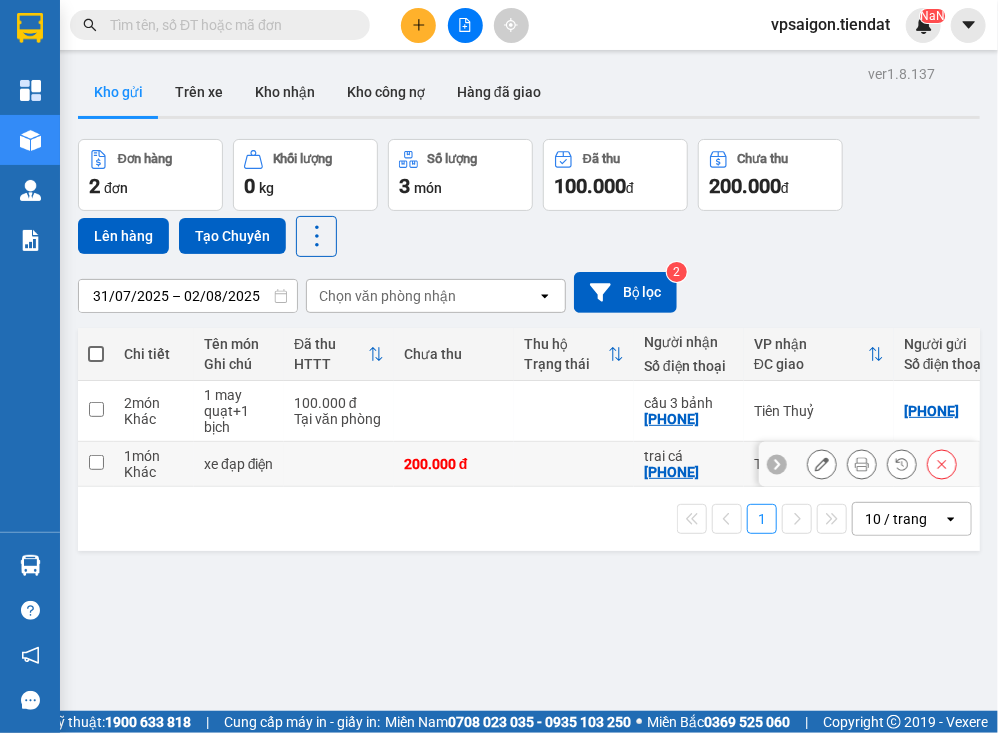 click on "[PHONE]" at bounding box center [671, 472] 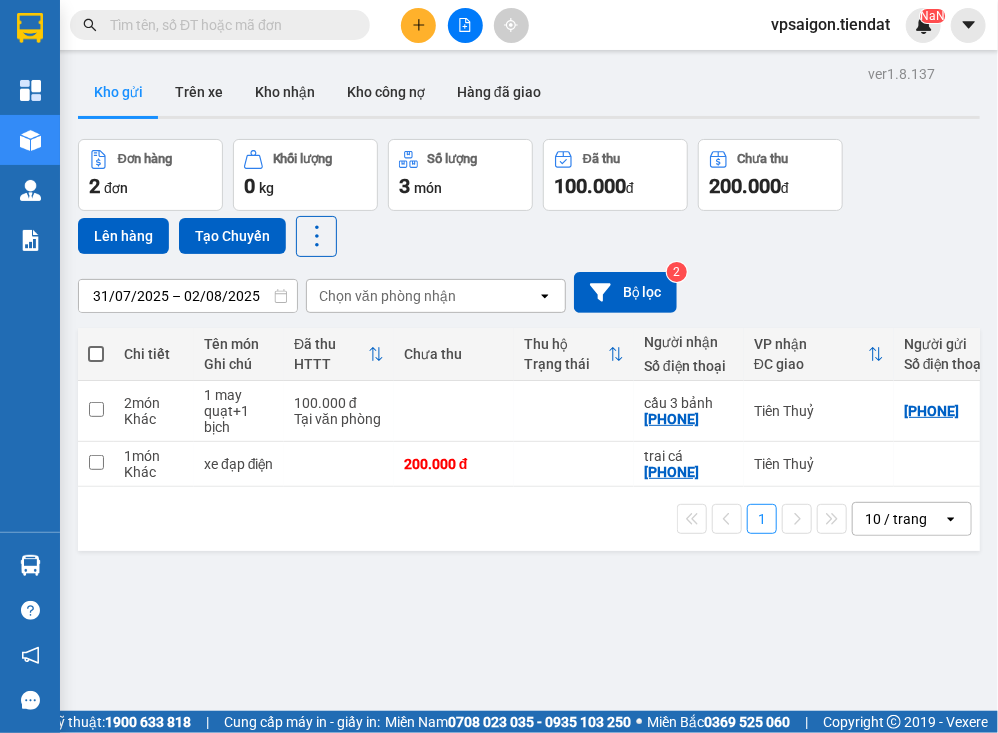 click on "ver  1.8.137 Kho gửi Trên xe Kho nhận Kho công nợ Hàng đã giao Đơn hàng 2 đơn Khối lượng 0 kg Số lượng 3 món Đã thu 100.000  đ Chưa thu 200.000  đ Lên hàng Tạo Chuyến [DATE] – [DATE] Press the down arrow key to interact with the calendar and select a date. Press the escape button to close the calendar. Selected date range is from [DATE] to [DATE]. Chọn văn phòng nhận open Bộ lọc 2 Chi tiết Tên món Ghi chú Đã thu HTTT Chưa thu Thu hộ Trạng thái Người nhận Số điện thoại VP nhận ĐC giao Người gửi Số điện thoại VP gửi ĐC lấy Mã GD Ngày ĐH Nhân viên Nhãn 2  món Khác 1 may quạt+1 bịch 100.000 đ Tại văn phòng cầu 3 bảnh [PHONE] Tiên Thuỷ [PHONE] Sài Gòn VPSG2508020015 [TIME] [DATE] vpsaigon.tiendat Nhãn 1  món Khác xe đạp điện 200.000 đ trai cá [PHONE] Tiên Thuỷ Sài Gòn VPSG2508020014 [TIME] [DATE] vpsaigon.tiendat Nhãn 1 10 / trang open" at bounding box center [529, 426] 